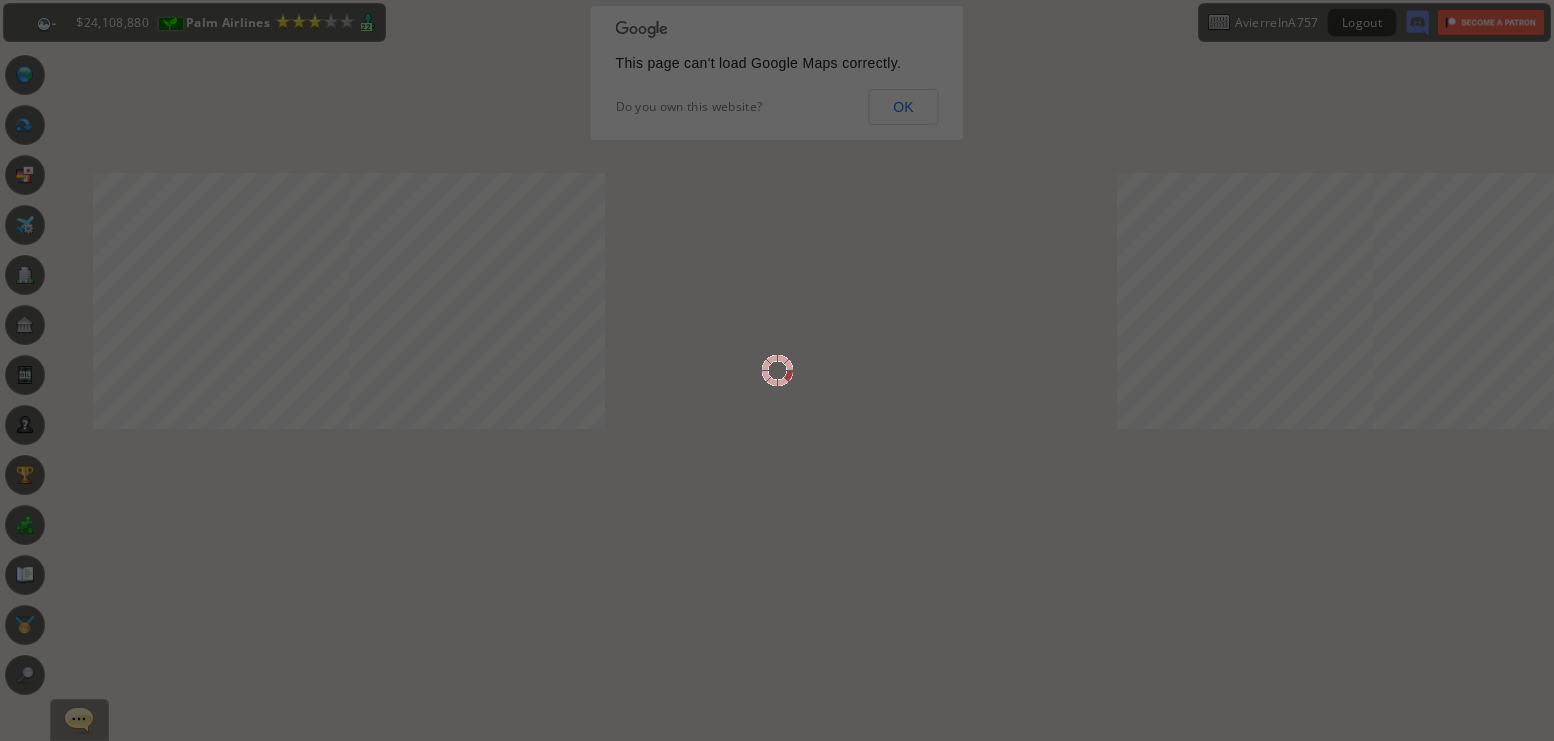 scroll, scrollTop: 0, scrollLeft: 0, axis: both 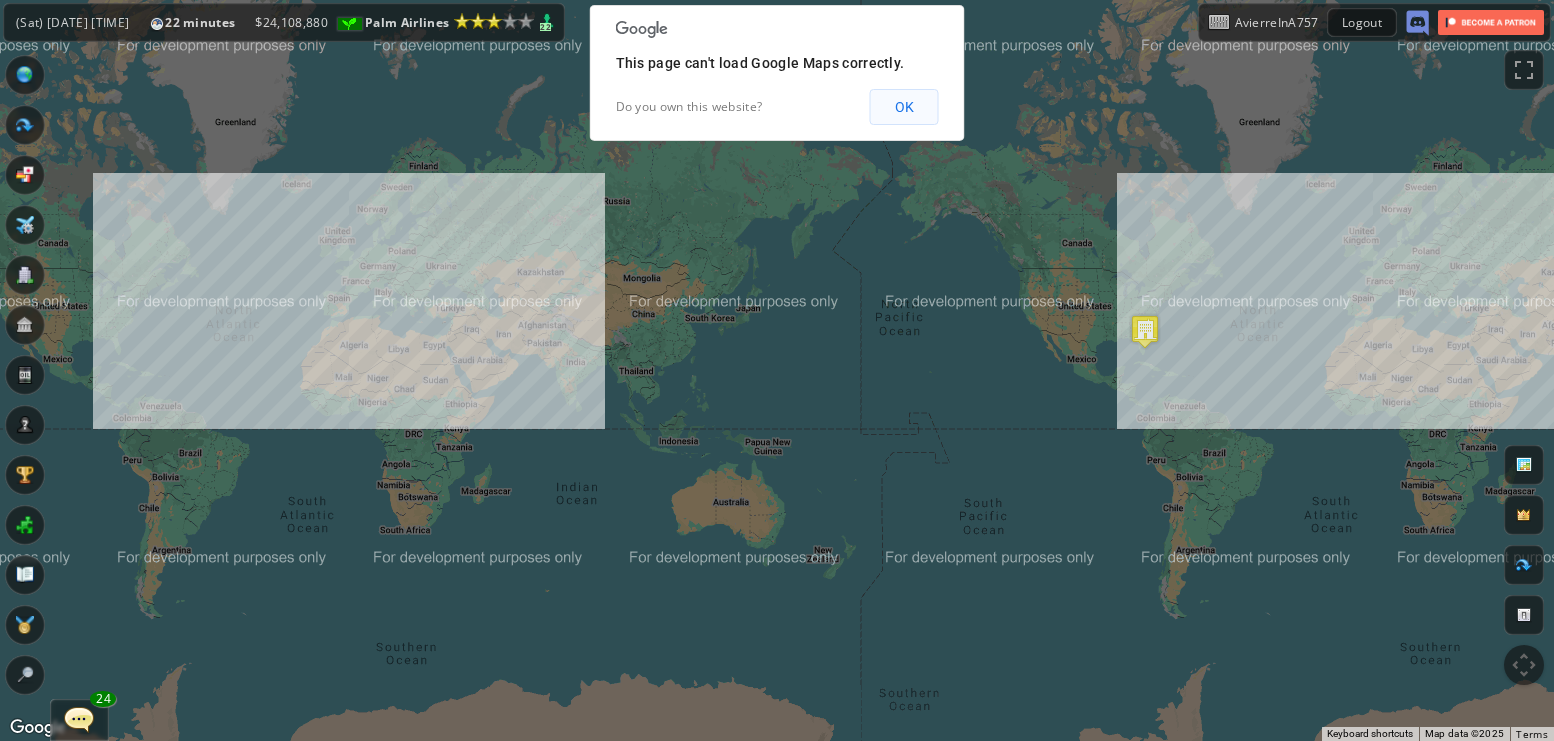 click on "OK" at bounding box center (904, 107) 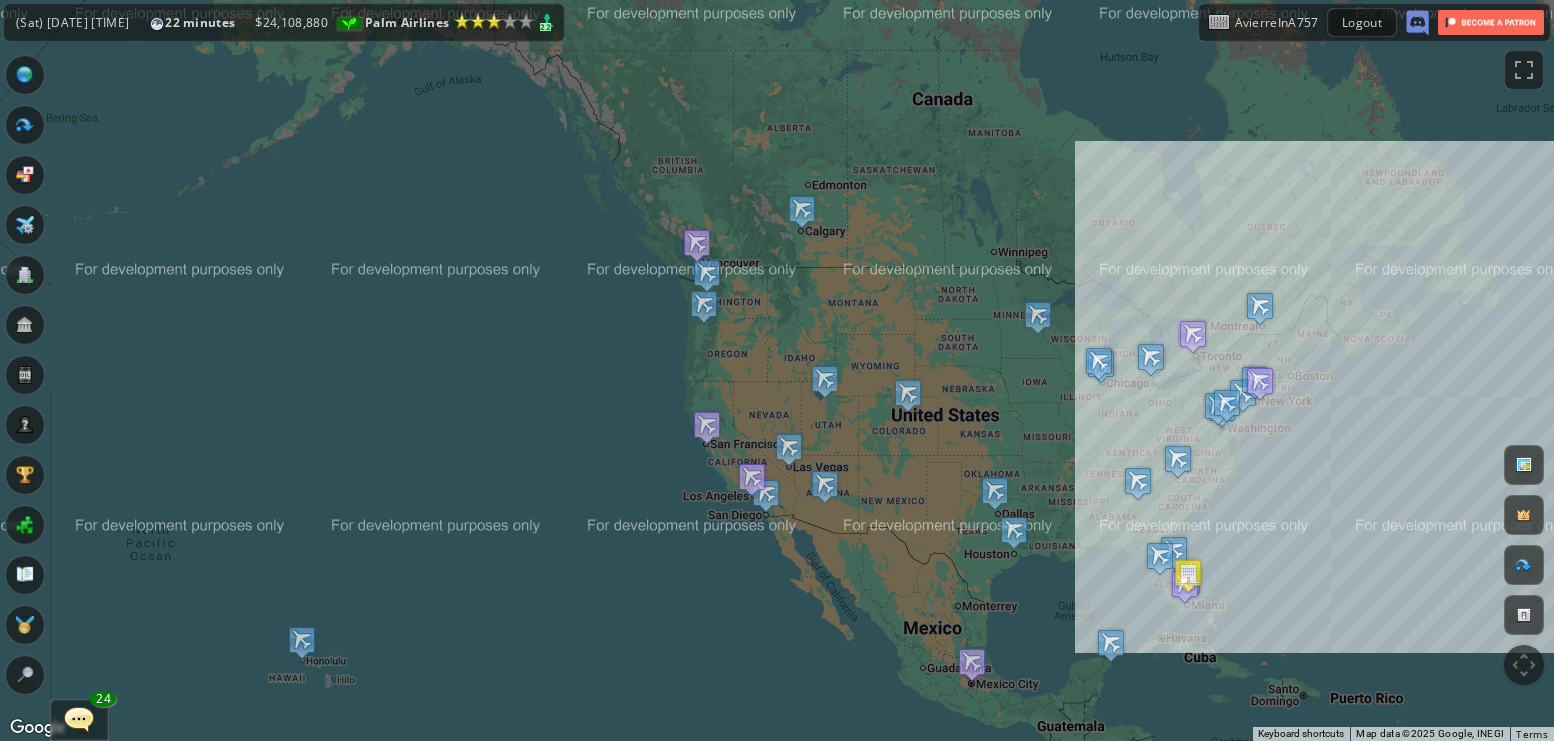 drag, startPoint x: 1219, startPoint y: 468, endPoint x: 1155, endPoint y: 413, distance: 84.38602 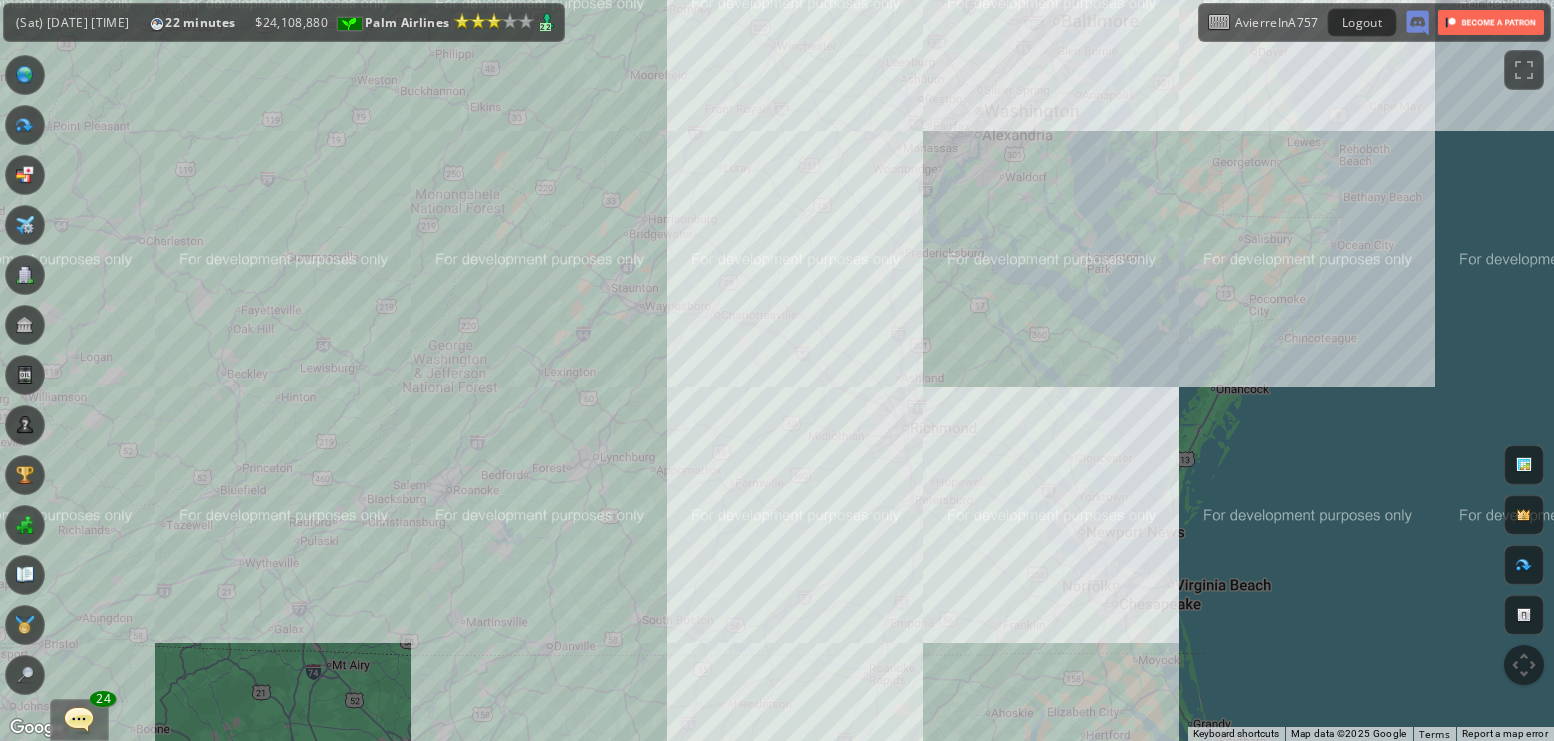 click at bounding box center [7, 370] 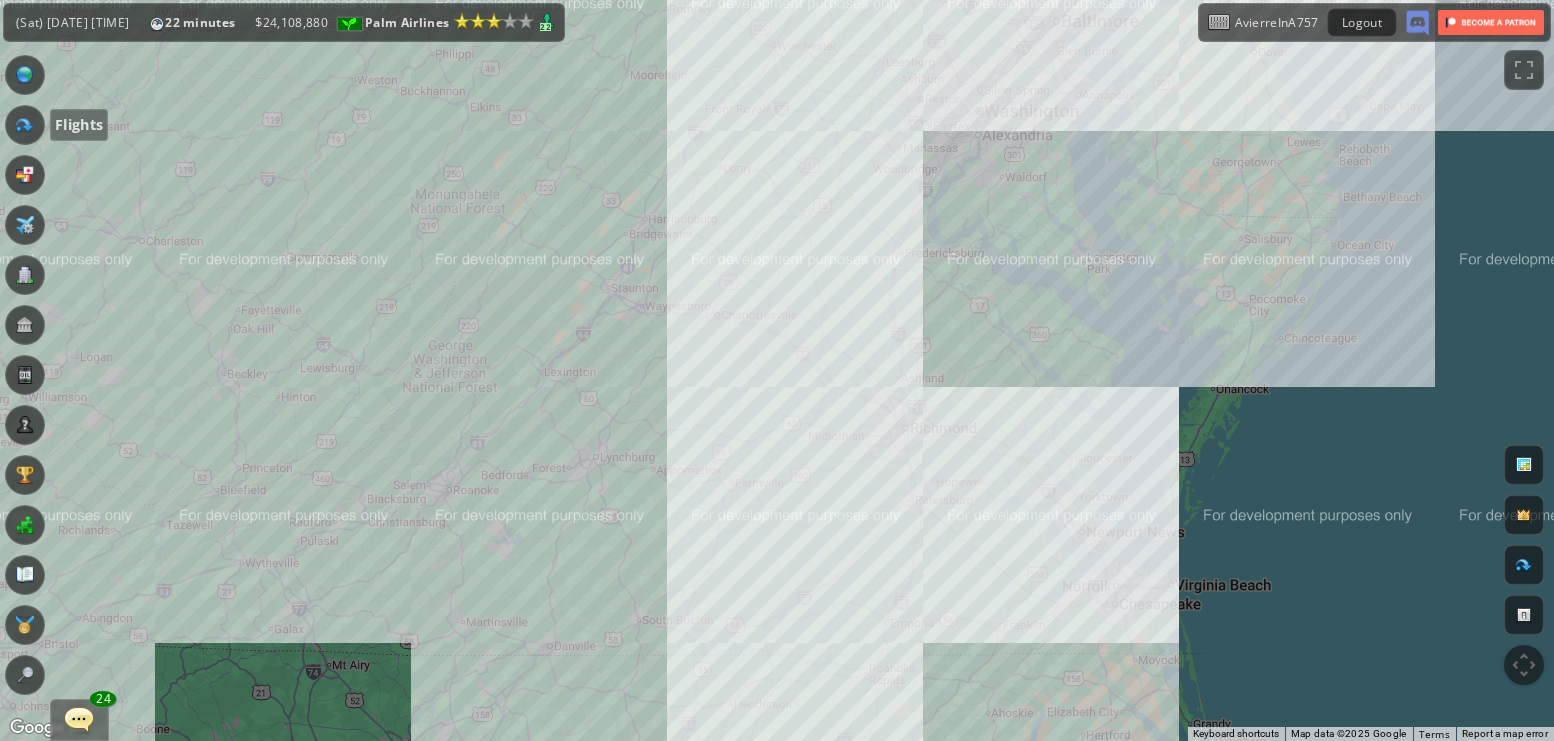 click at bounding box center [25, 125] 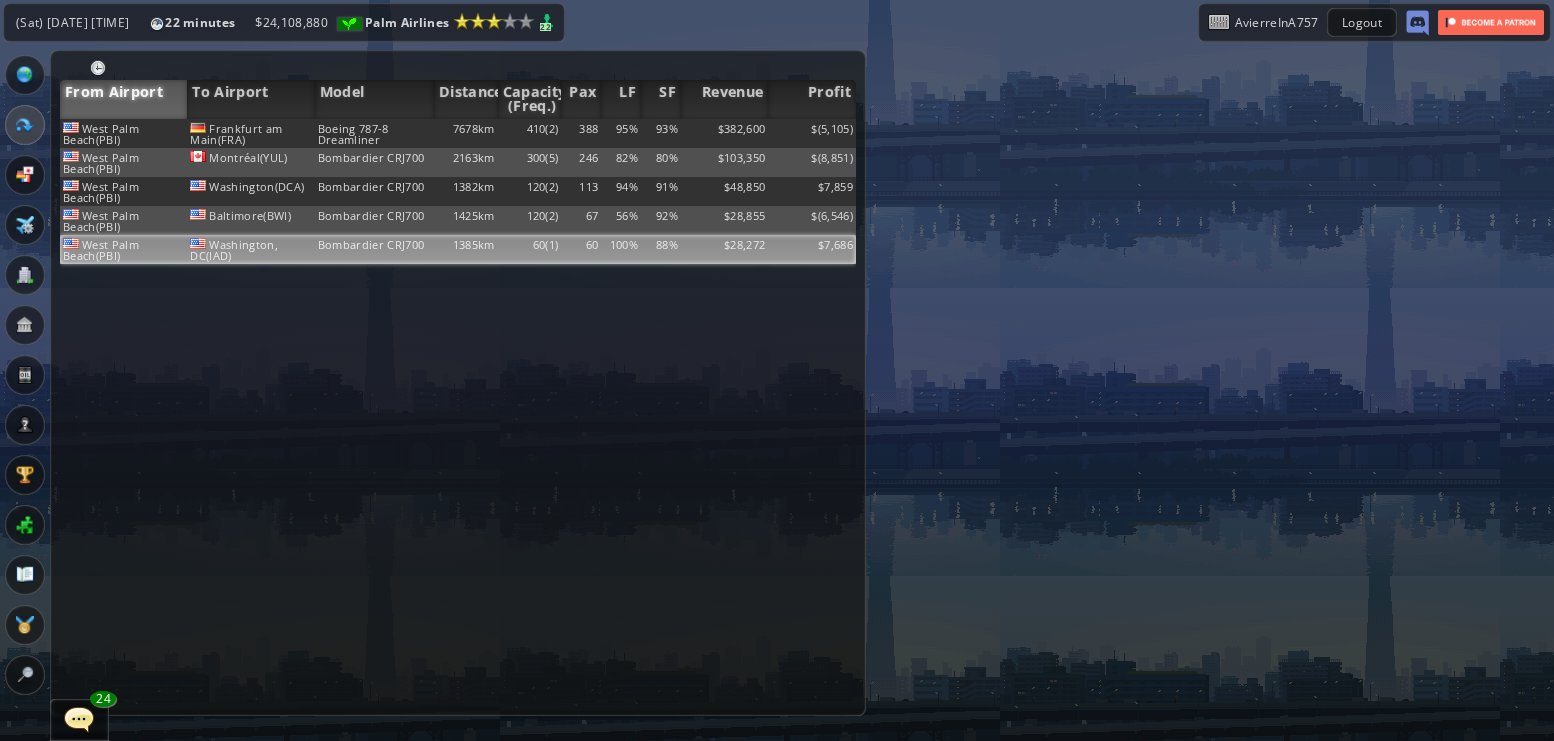 click on "Bombardier CRJ700" at bounding box center [374, 133] 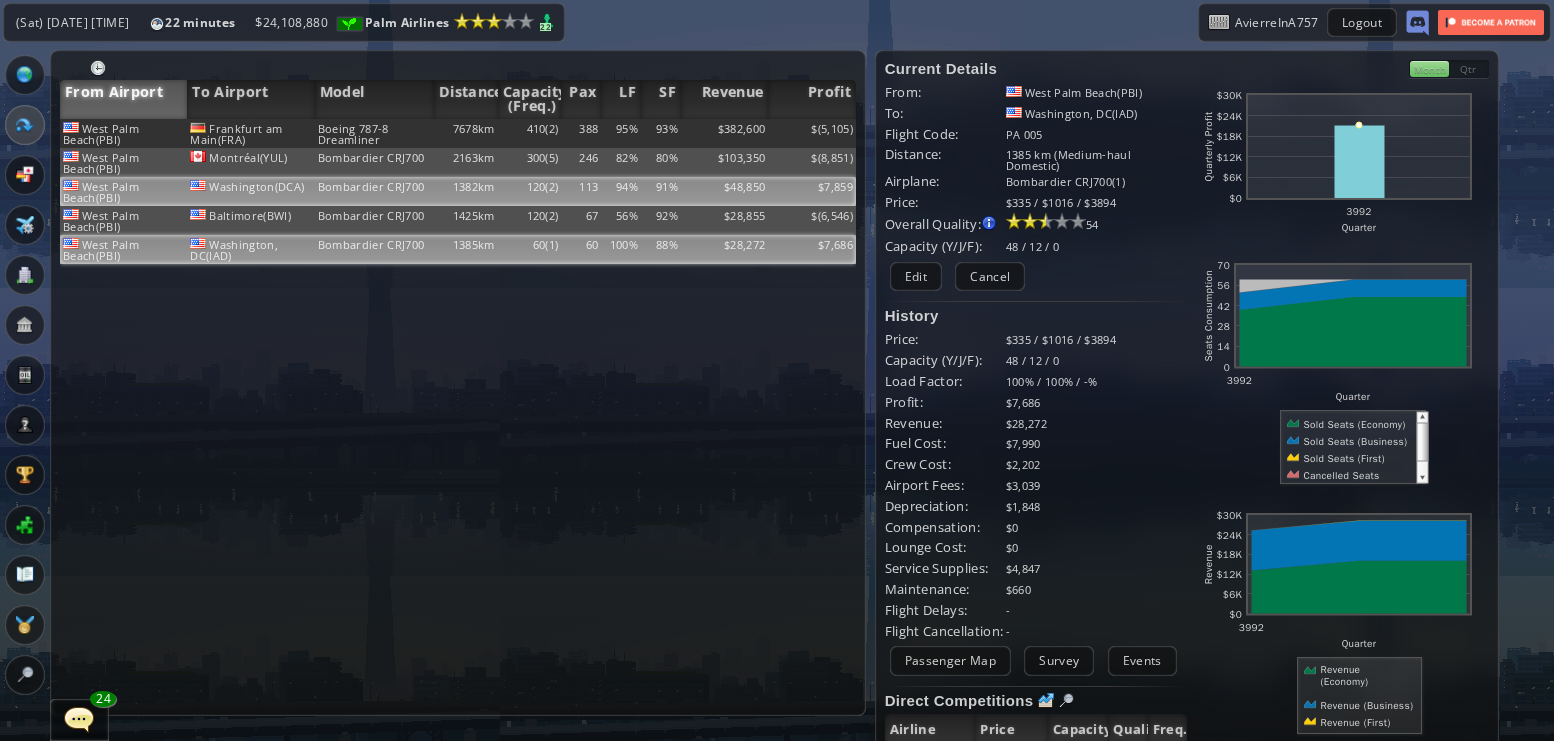 click on "1382km" at bounding box center [466, 133] 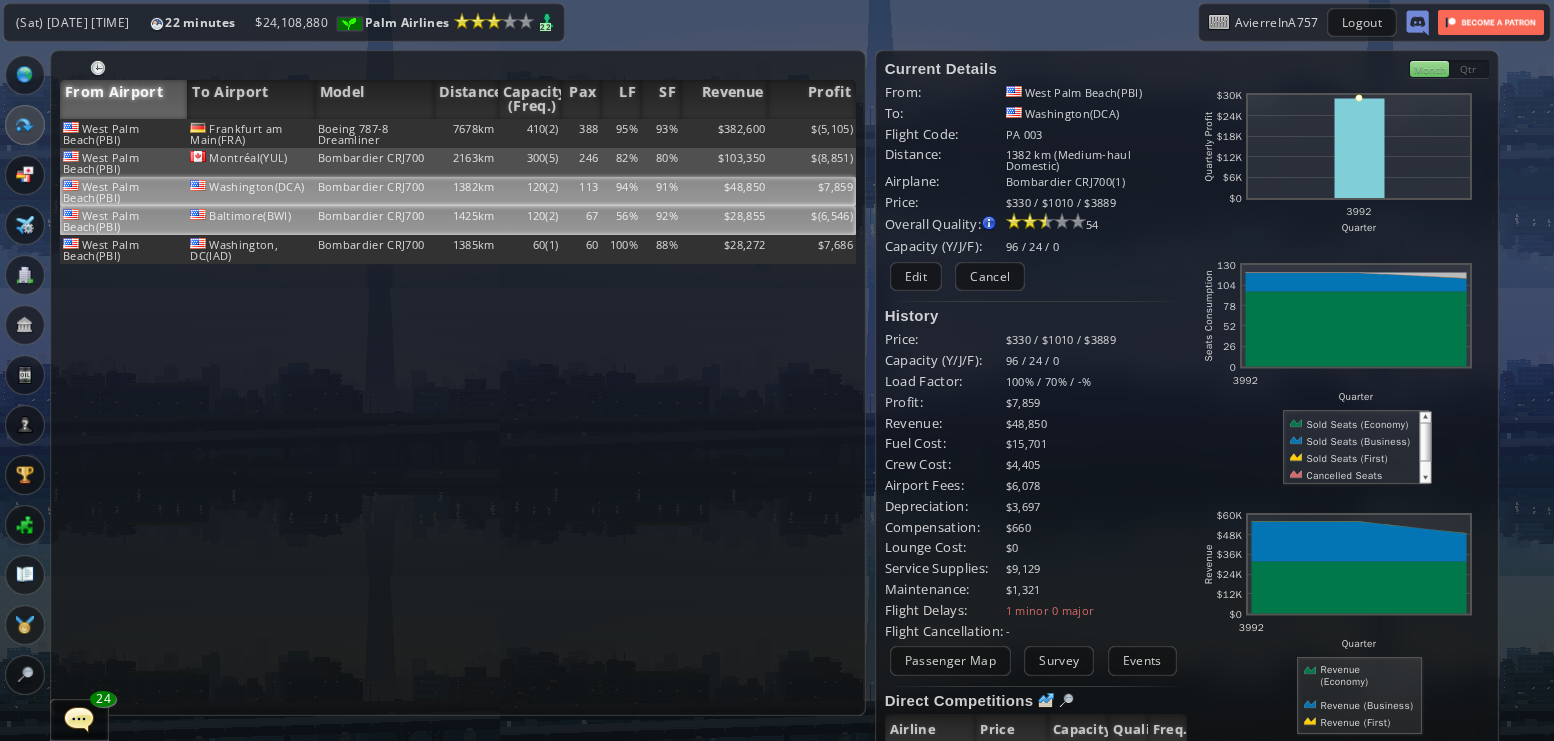 click on "1425km" at bounding box center (466, 133) 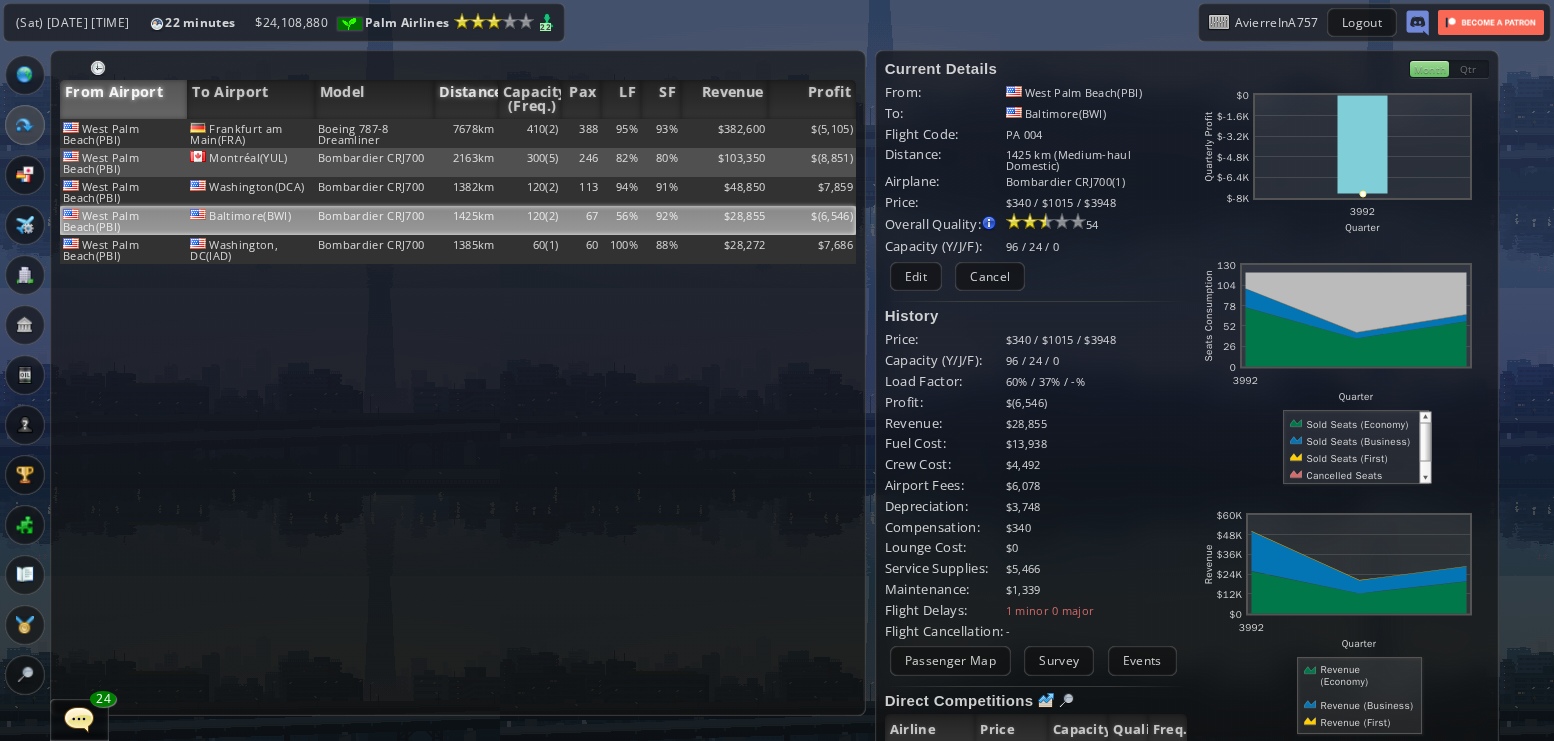 click on "Distance" at bounding box center [466, 99] 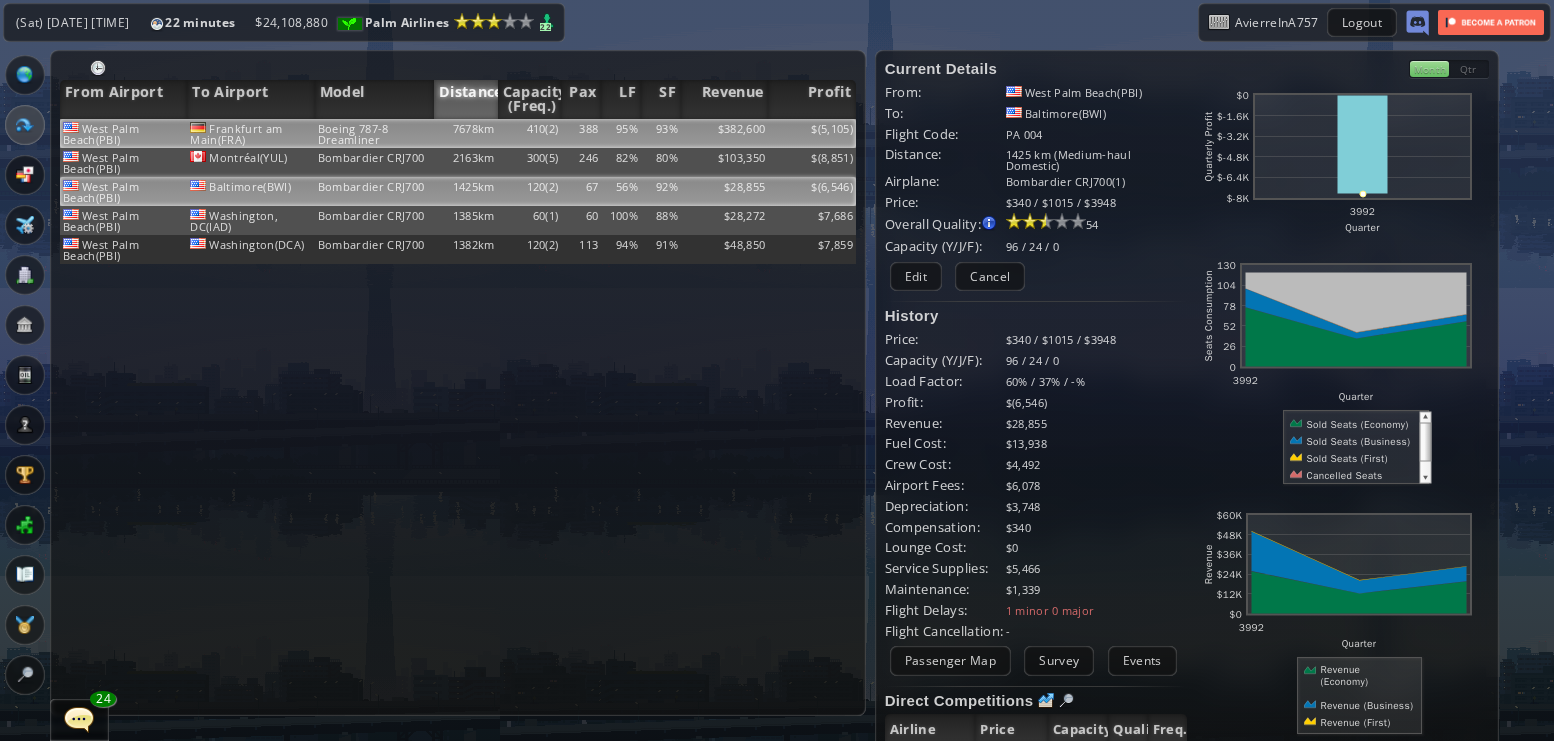 click on "7678km" at bounding box center (466, 133) 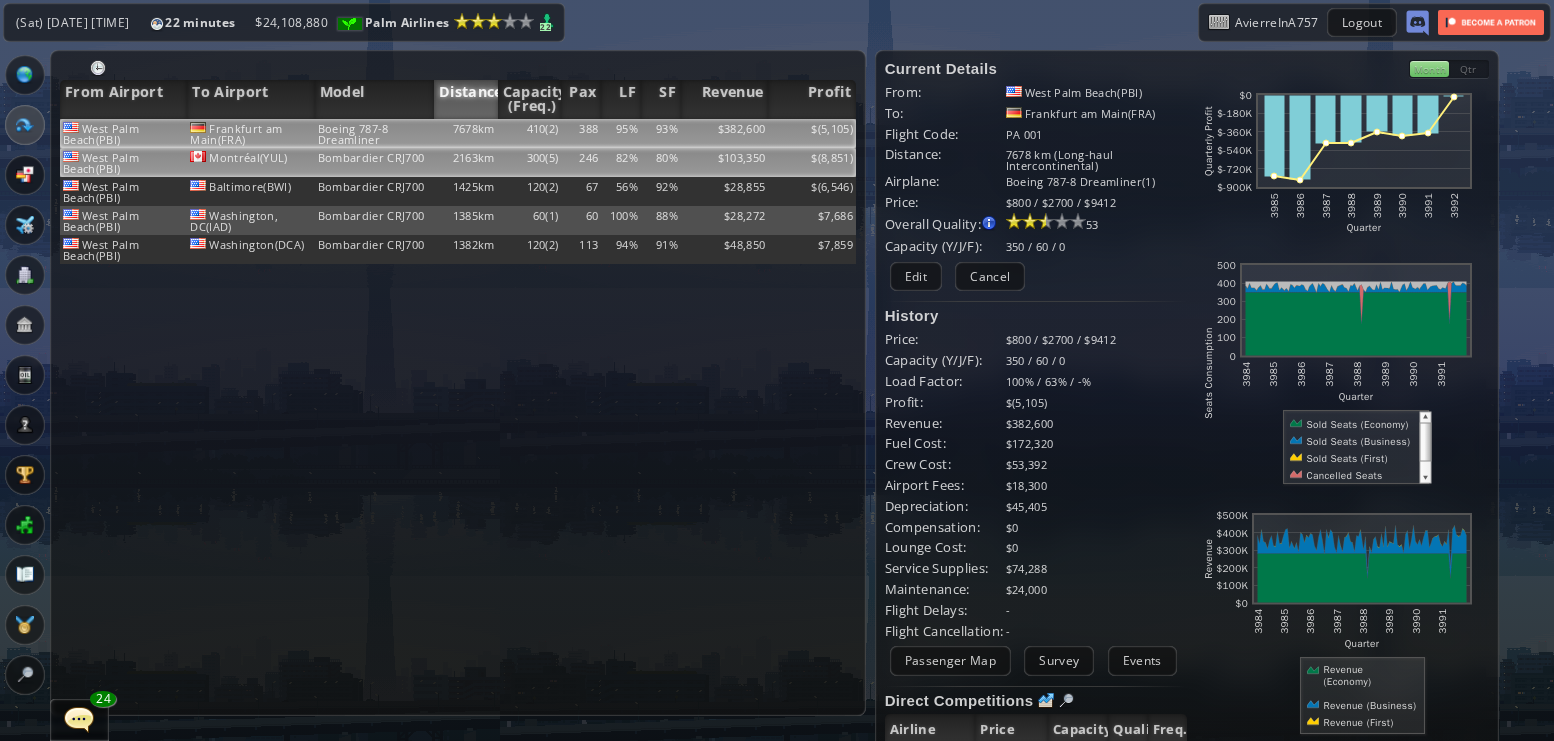 click on "2163km" at bounding box center [466, 133] 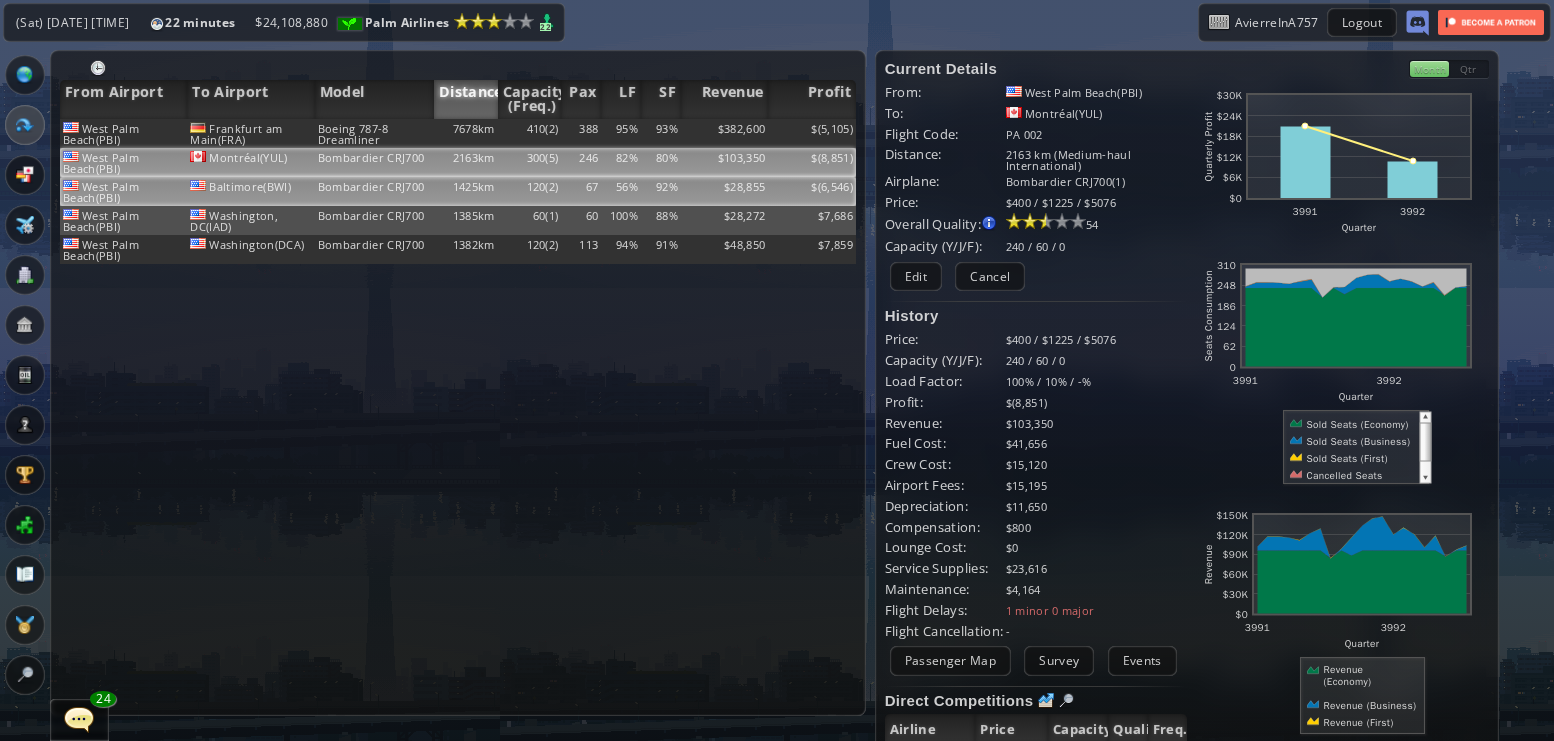 click on "1425km" at bounding box center [466, 133] 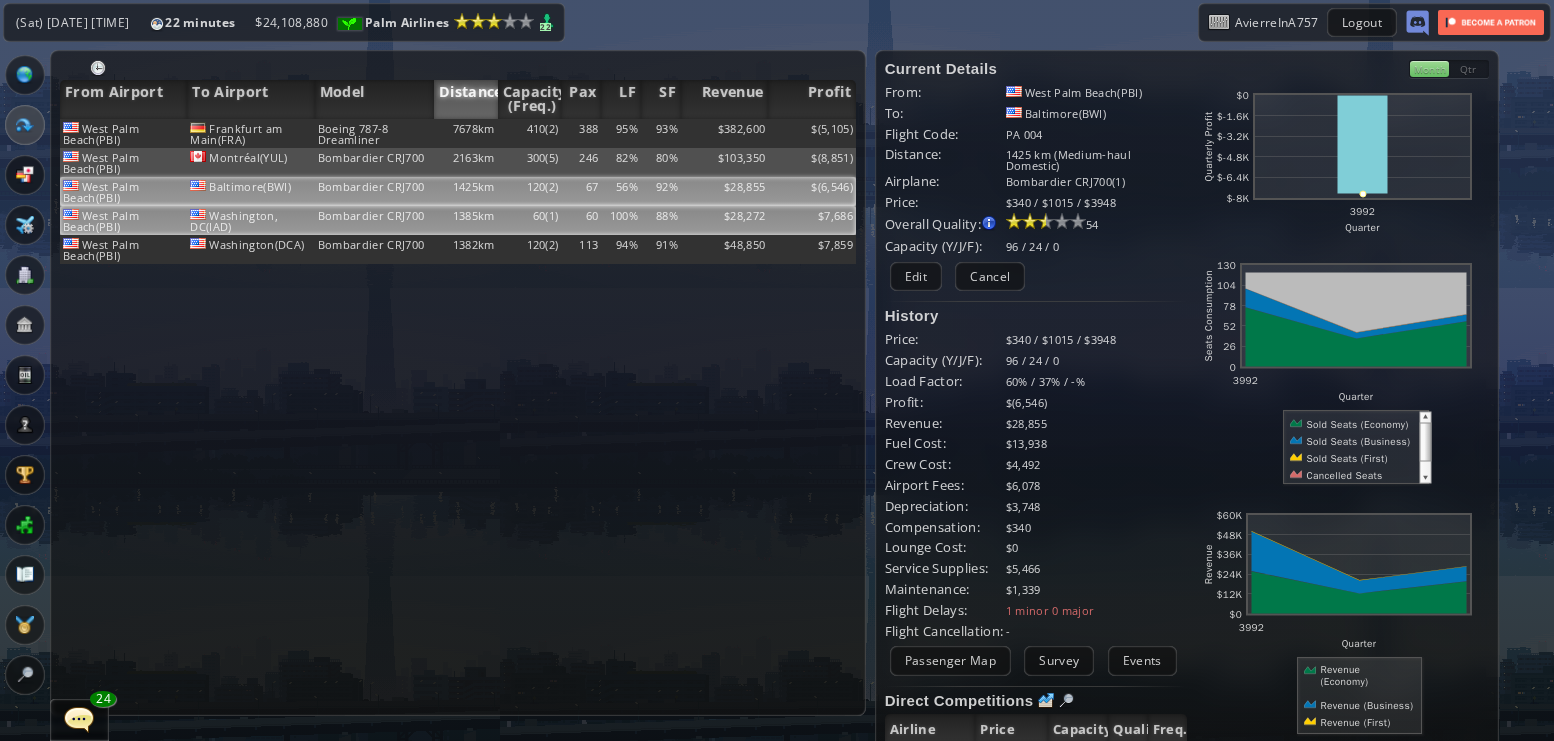 click on "1385km" at bounding box center (466, 133) 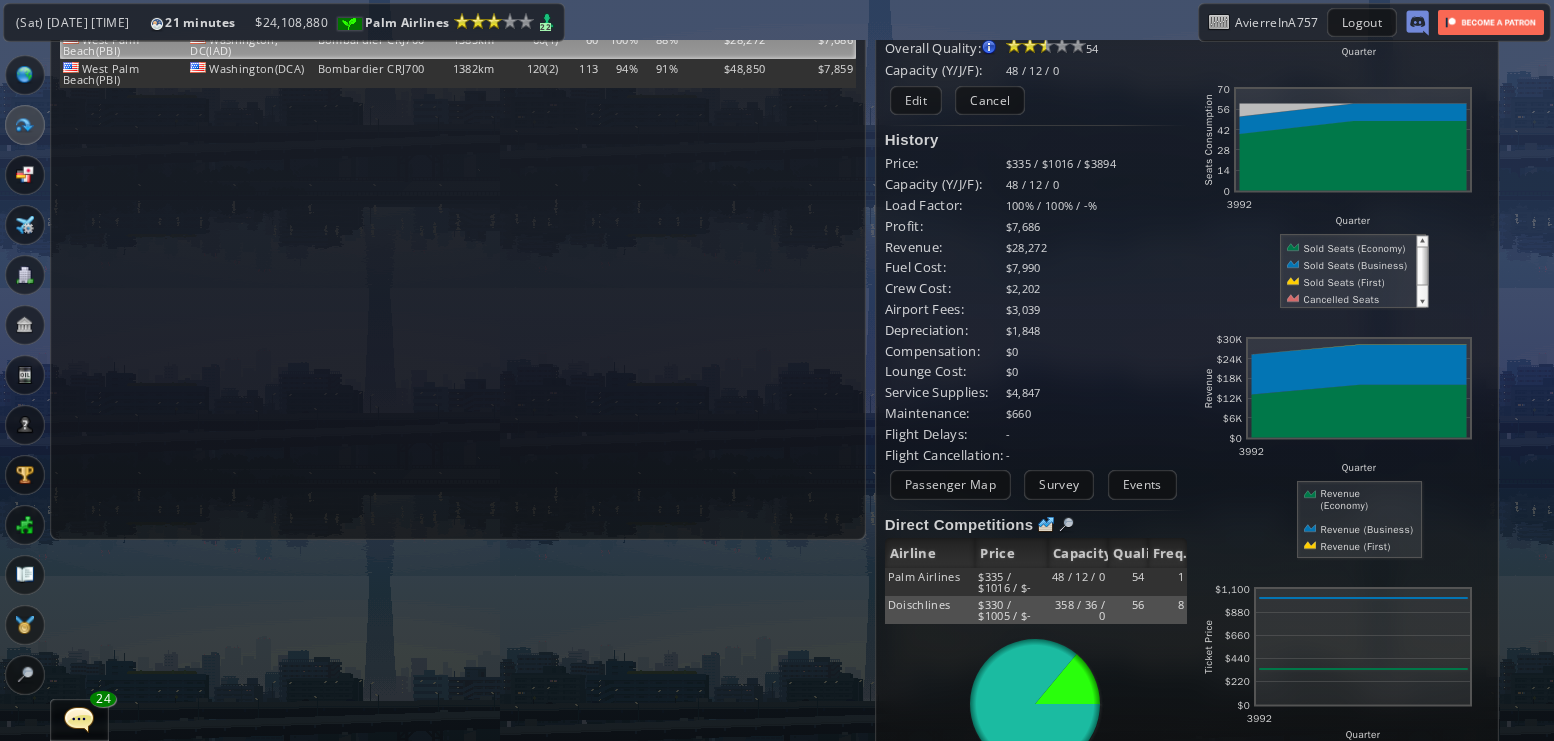 scroll, scrollTop: 0, scrollLeft: 0, axis: both 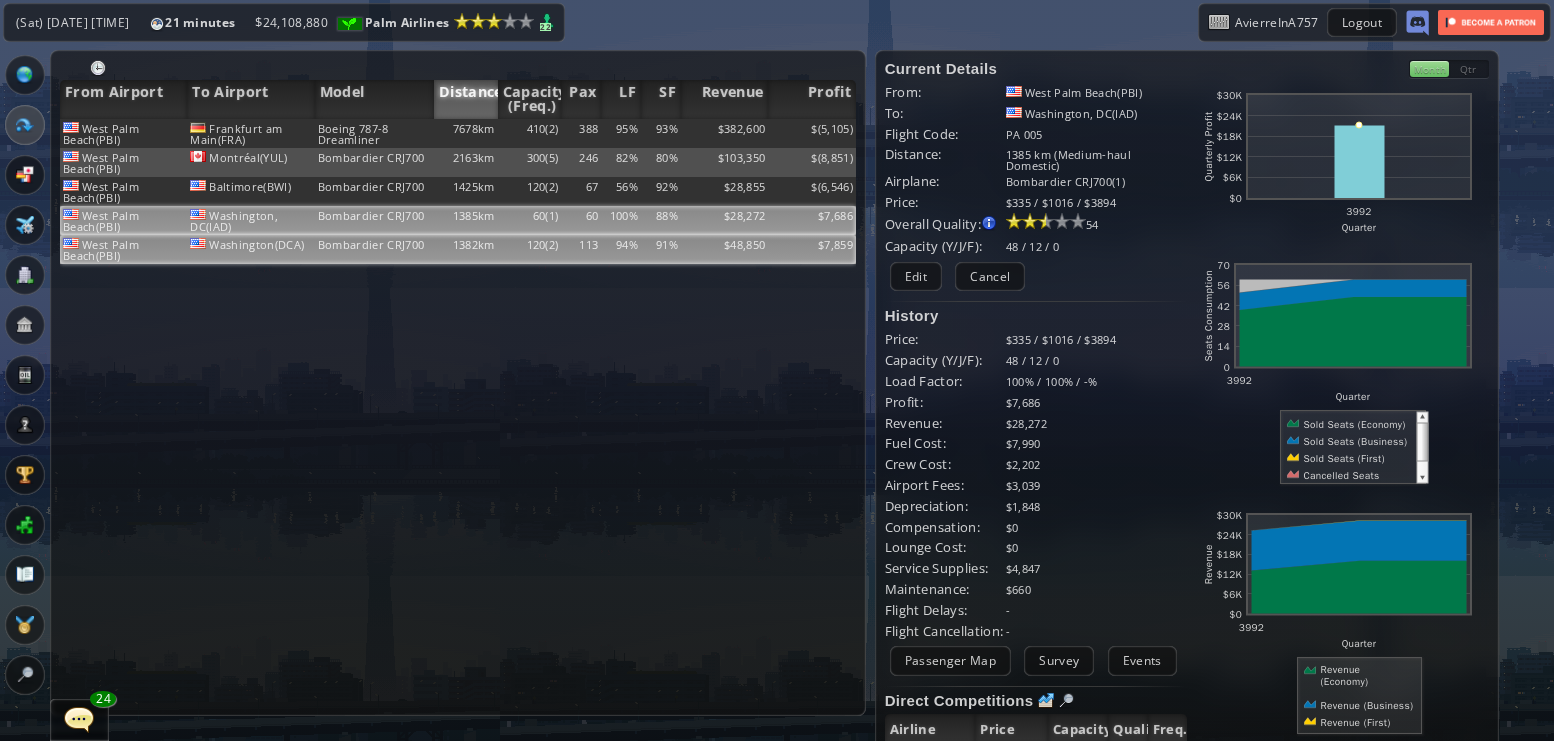 click on "$7,859" at bounding box center (812, 133) 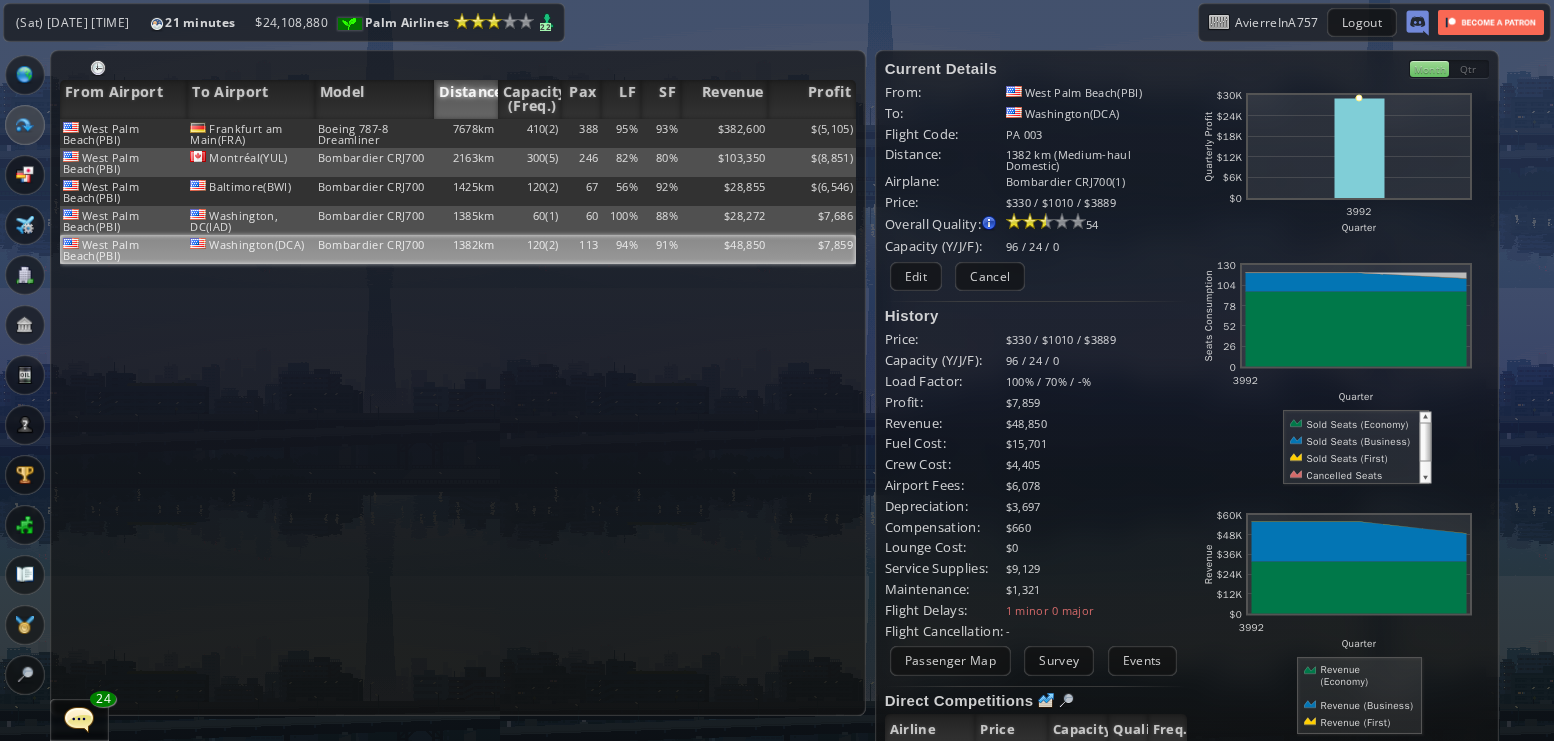 scroll, scrollTop: 81, scrollLeft: 0, axis: vertical 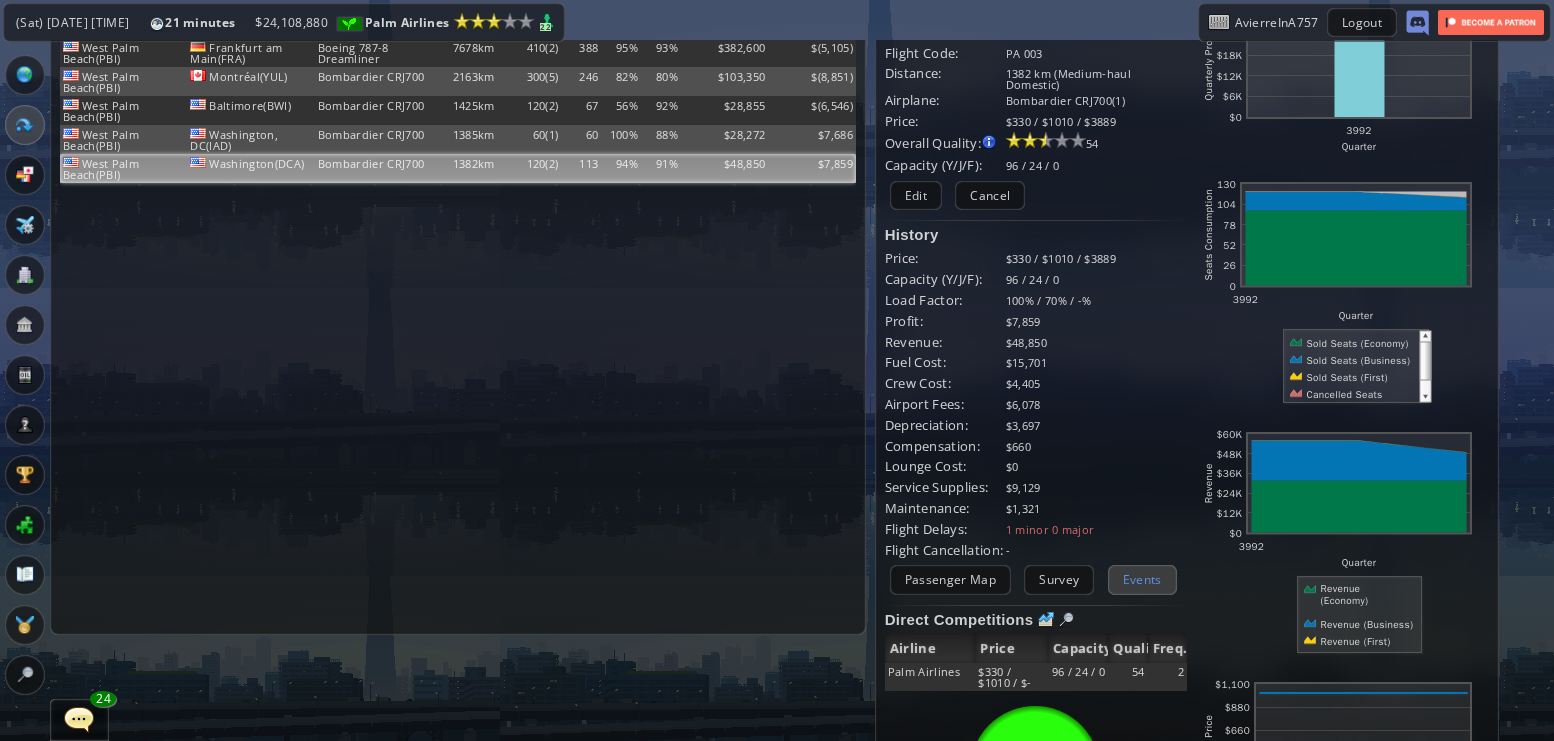 click on "Events" at bounding box center (1142, 579) 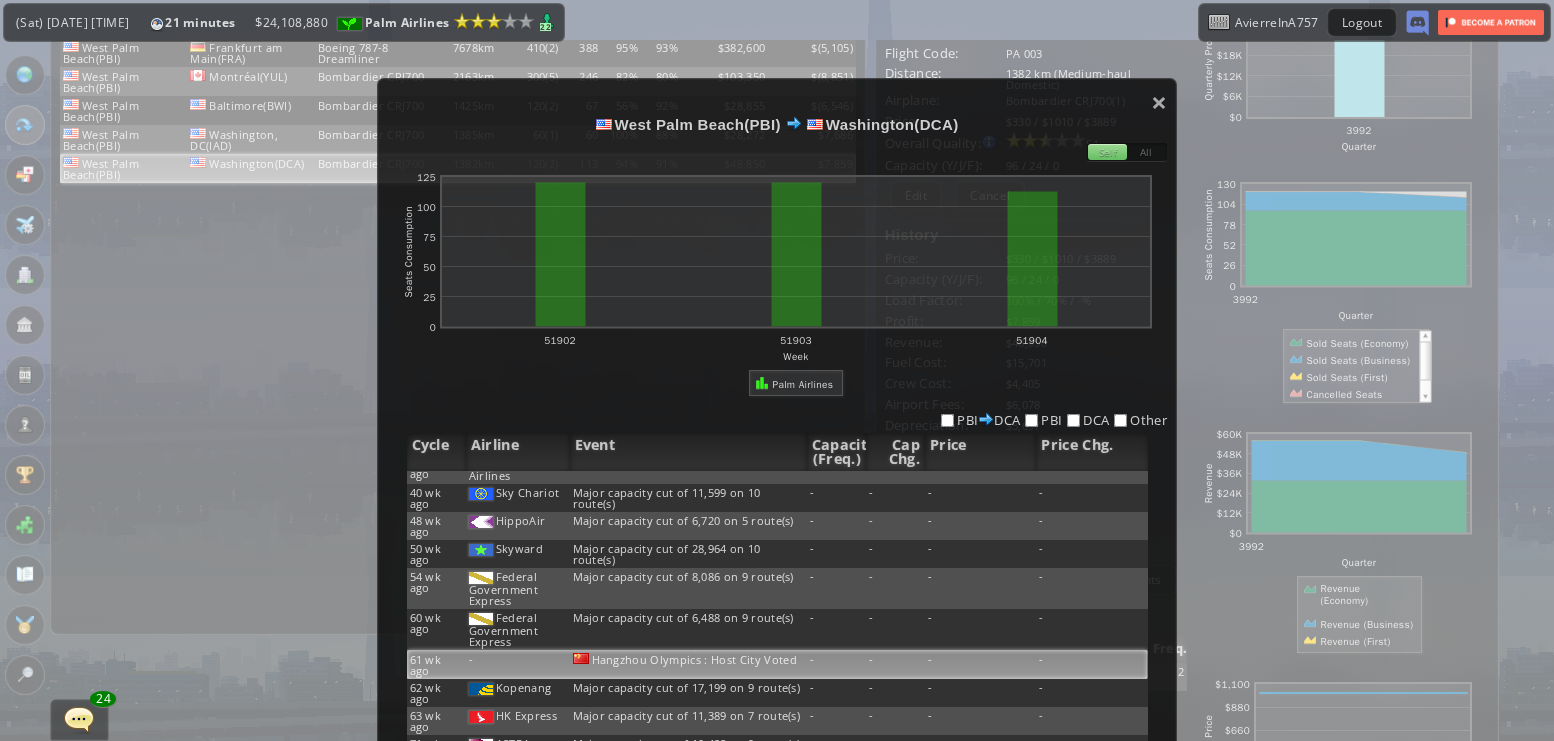 scroll, scrollTop: 316, scrollLeft: 0, axis: vertical 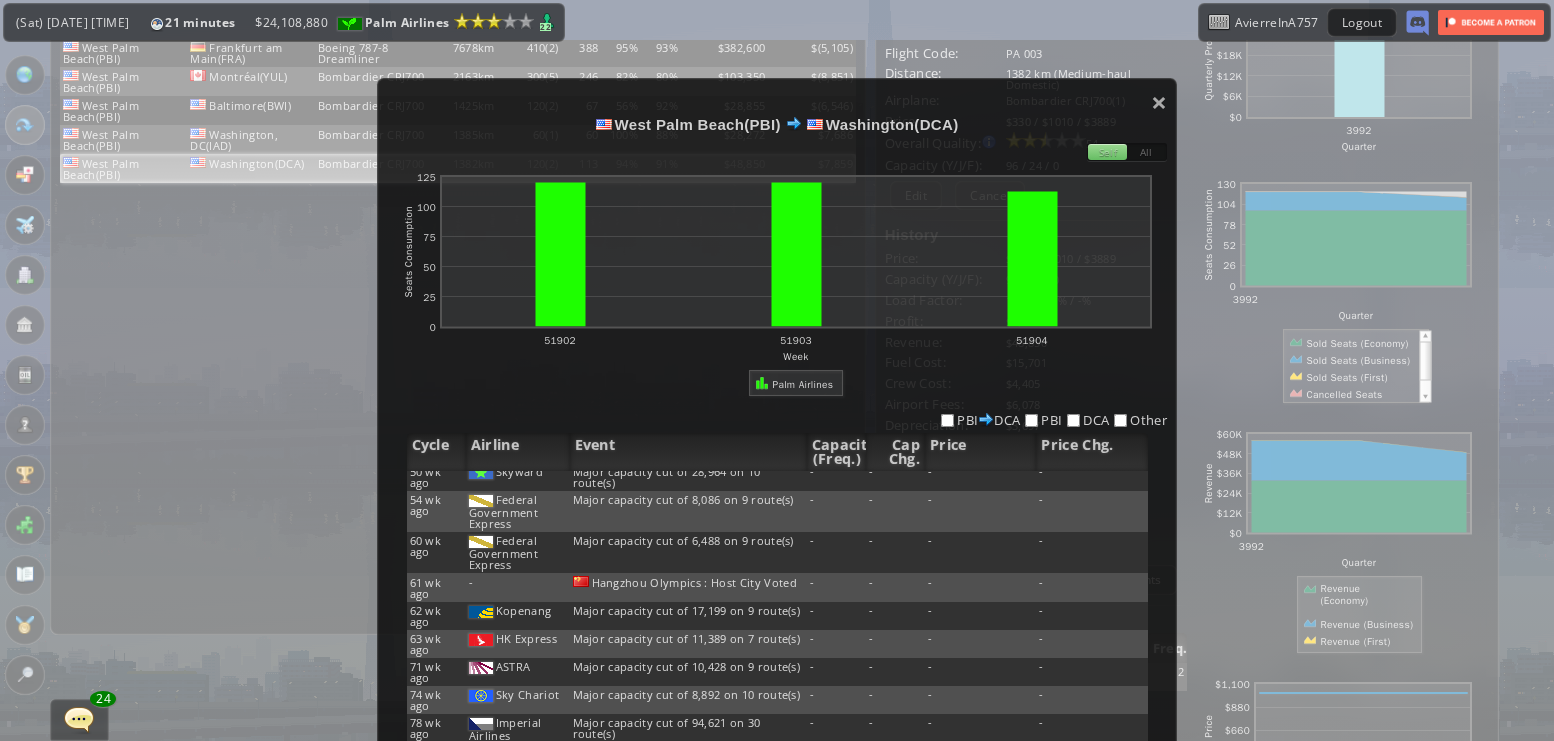 click on "×
[CITY]([AIRPORT_CODE]) [CITY]([AIRPORT_CODE])
Self
All
abcdefhiklmnopqrstuvwxyz Loading chart. Please wait. abcdefhiklmnopqrstuvwxyz Week Seats Consumption 0 25 50 75 100 125 [NUMBER] [NUMBER] [NUMBER] [AIRLINE_NAME]
[AIRPORT_CODE] [AIRPORT_CODE]
[AIRPORT_CODE]
[AIRPORT_CODE]
Other
Cycle
Airline
Event
Capacity (Freq.)
Cap Chg.
Price
Price Chg.
This wk [AIRLINE_NAME] Major capacity cut of [NUMBER] on [NUMBER] route(s) - - - - [NUMBER] wk ago [AIRLINE_NAME] Major capacity cut of [NUMBER] on [NUMBER] route(s) - - - - [NUMBER] wk ago [AIRLINE_NAME] Major capacity cut of [NUMBER] on [NUMBER] route(s) - - - - [NUMBER] wk ago - Hangzhou Olympics : Preparation for the Games - - - - [NUMBER] wk ago [AIRLINE_NAME] Major capacity cut of [NUMBER] on [NUMBER] route(s) - - - - [NUMBER] wk ago [AIRLINE_NAME] - - - - - - - -" at bounding box center (777, 460) 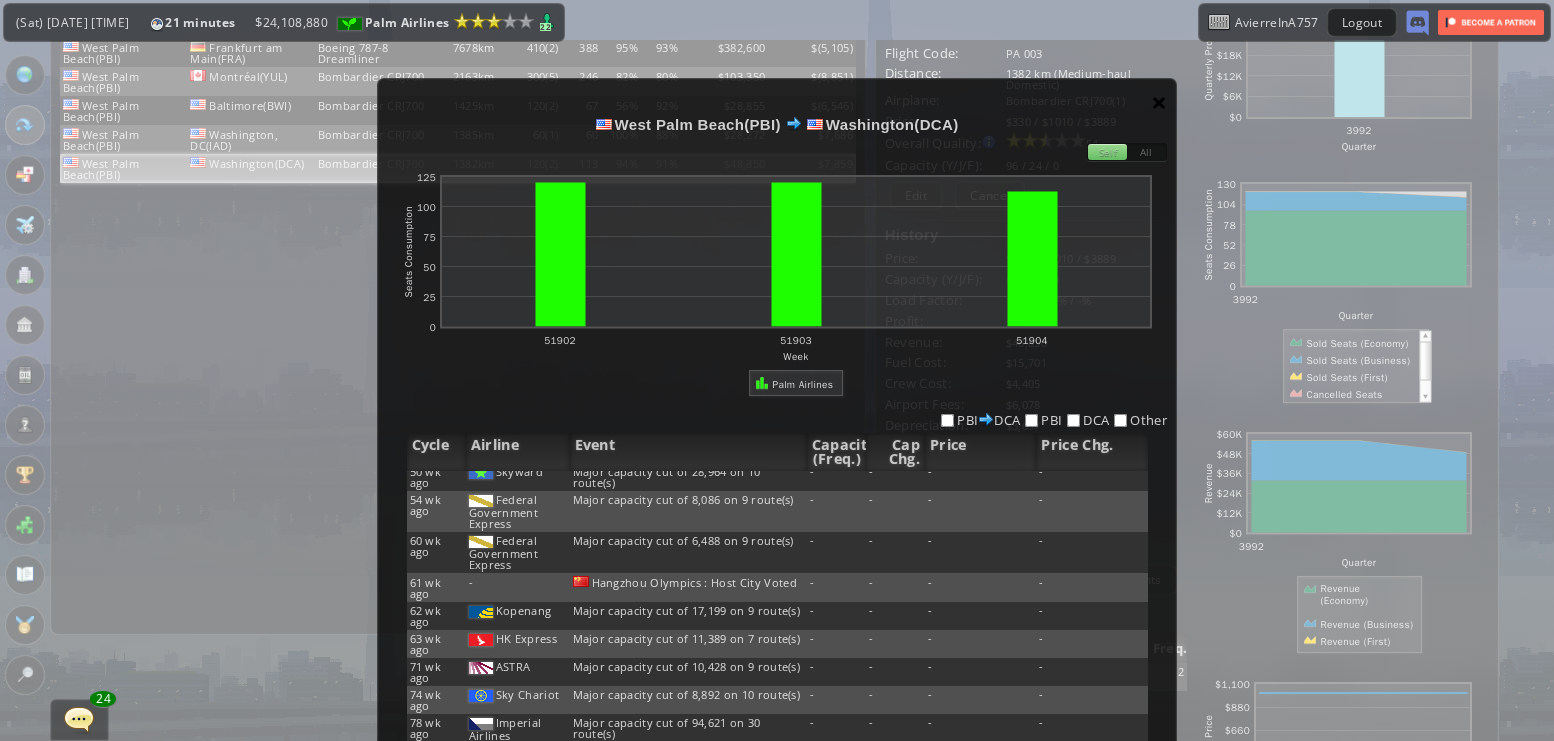 click on "×" at bounding box center (1159, 102) 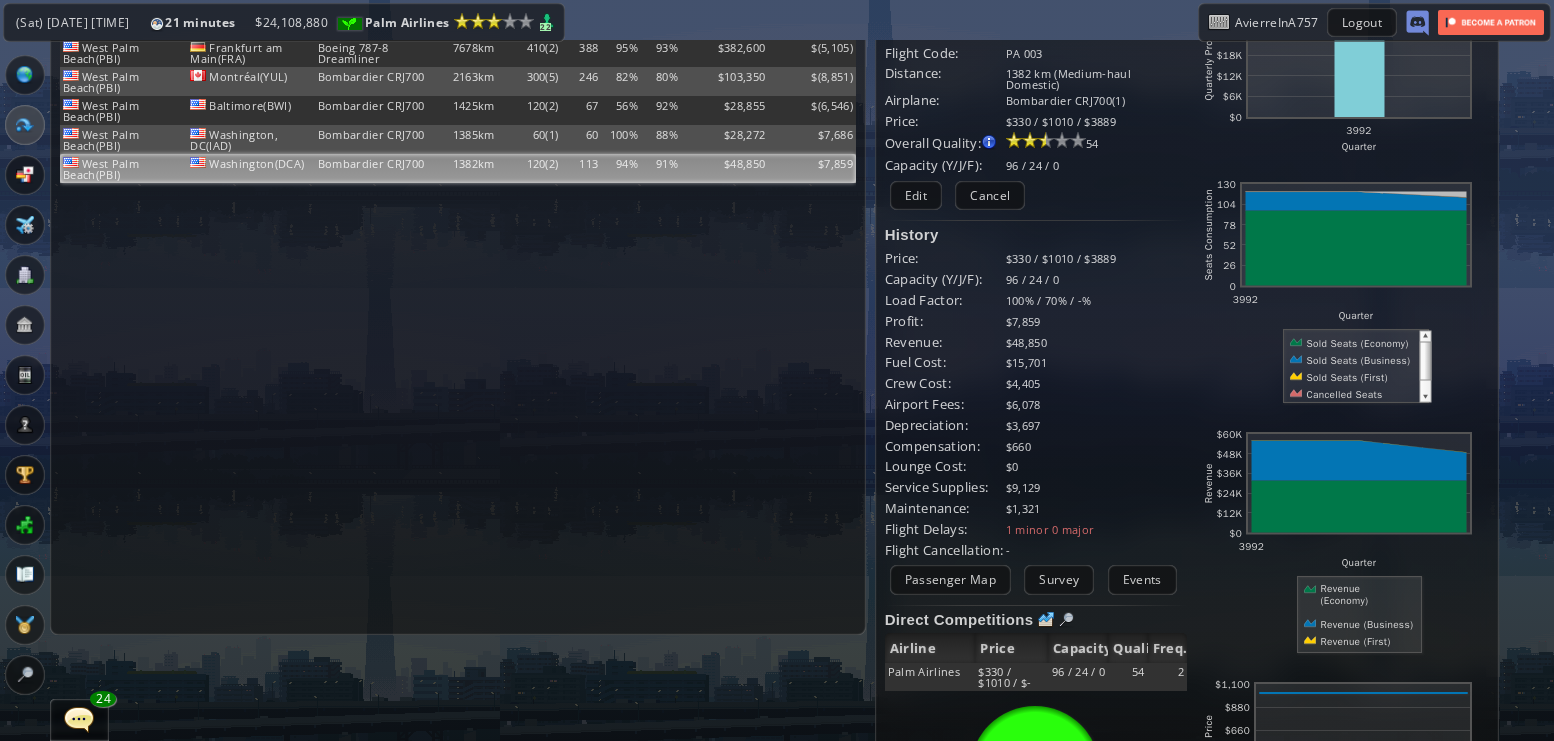 click on "Current Details
From:
[CITY]([AIRPORT_CODE])
To:
[CITY]([AIRPORT_CODE])
Flight Code:
[CODE]
Distance:
[NUMBER] km (Medium-haul Domestic)
Airplane:
[AIRPLANE_MODEL]([NUMBER])
Price:
$[PRICE] / $[PRICE] / $[PRICE]
Overall Quality:
Overall quality is determined by:
- Fleet Age per Route
- Service Star level per route
- Company wide Service Quality
[NUMBER]" at bounding box center [1036, 415] 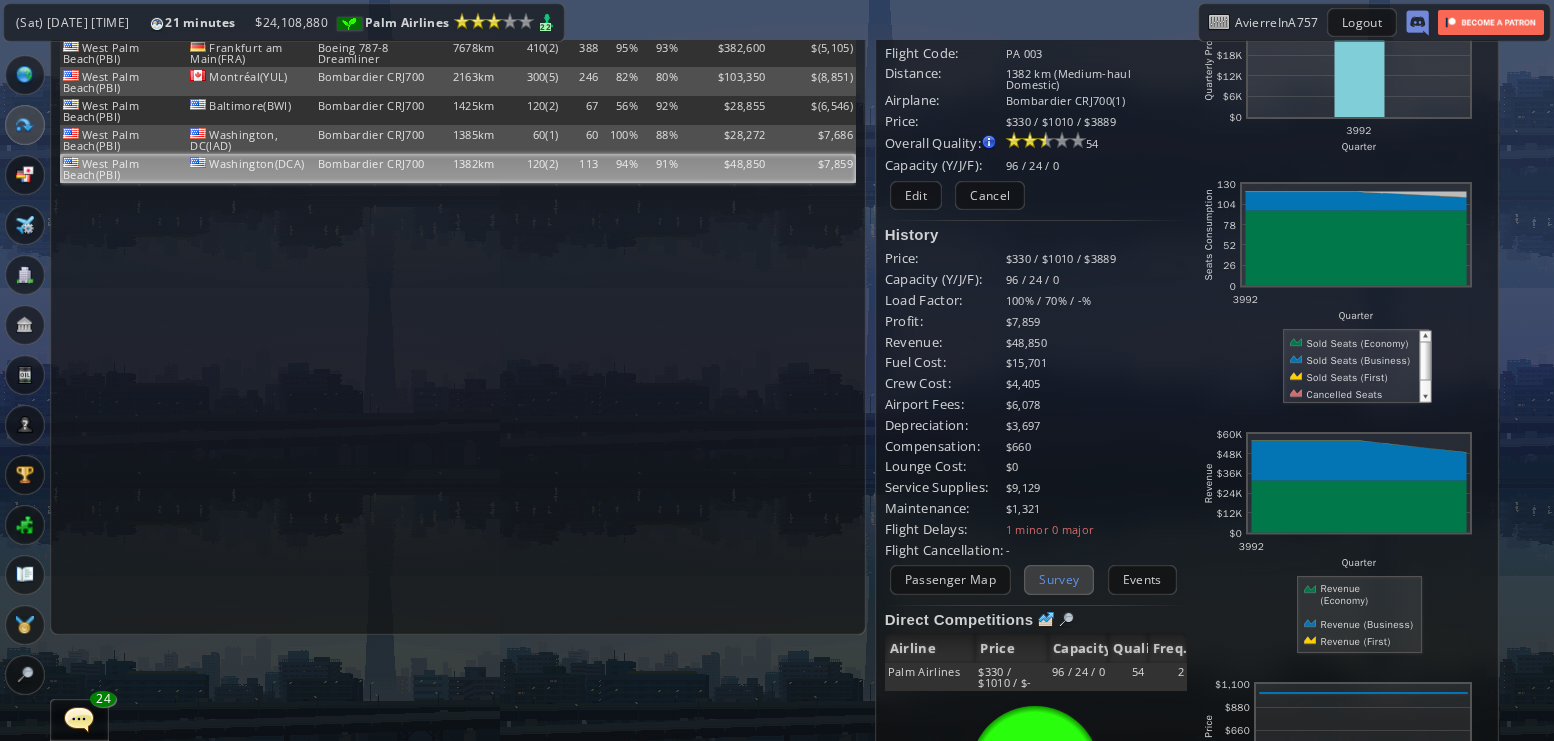 click on "Survey" at bounding box center (1059, 579) 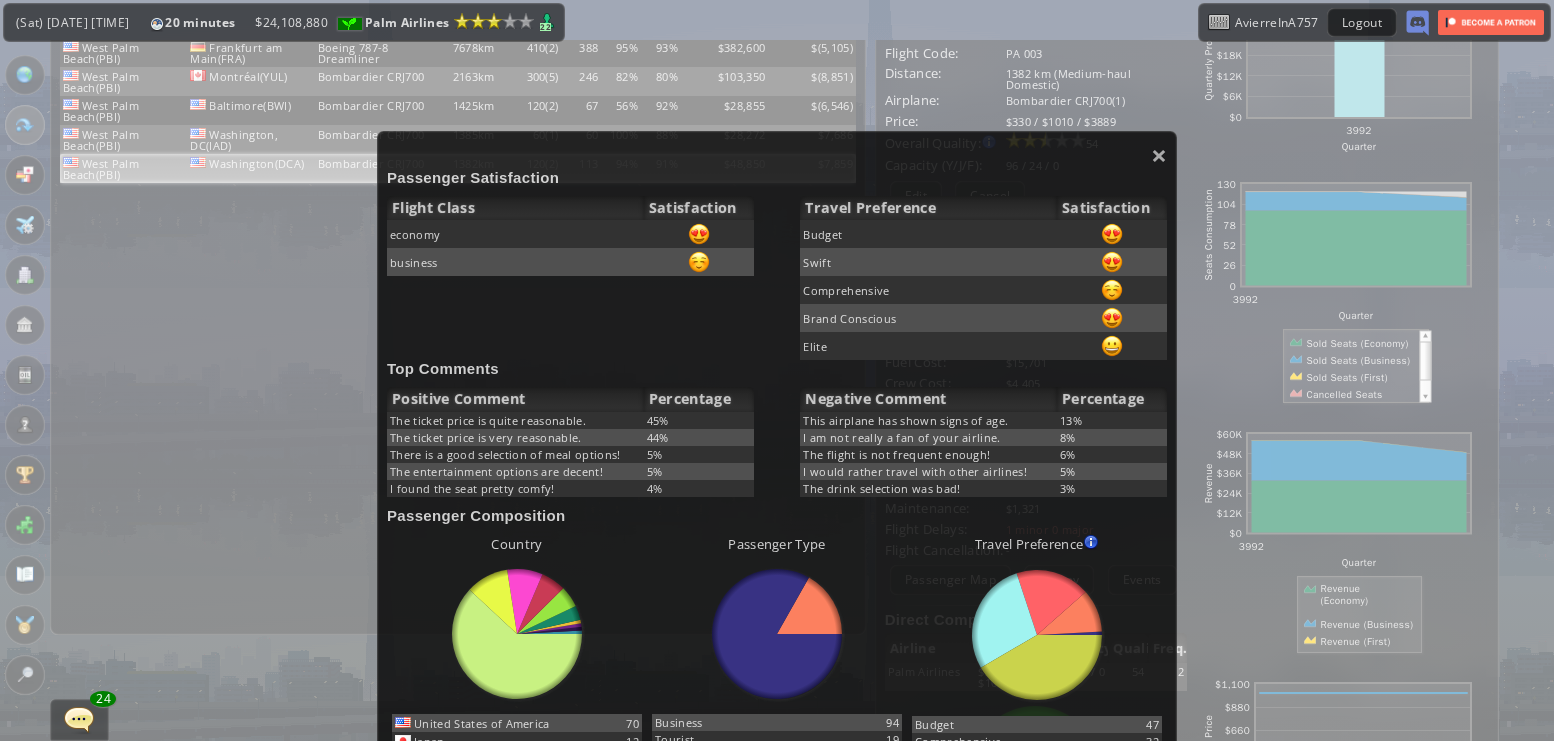 scroll, scrollTop: 106, scrollLeft: 0, axis: vertical 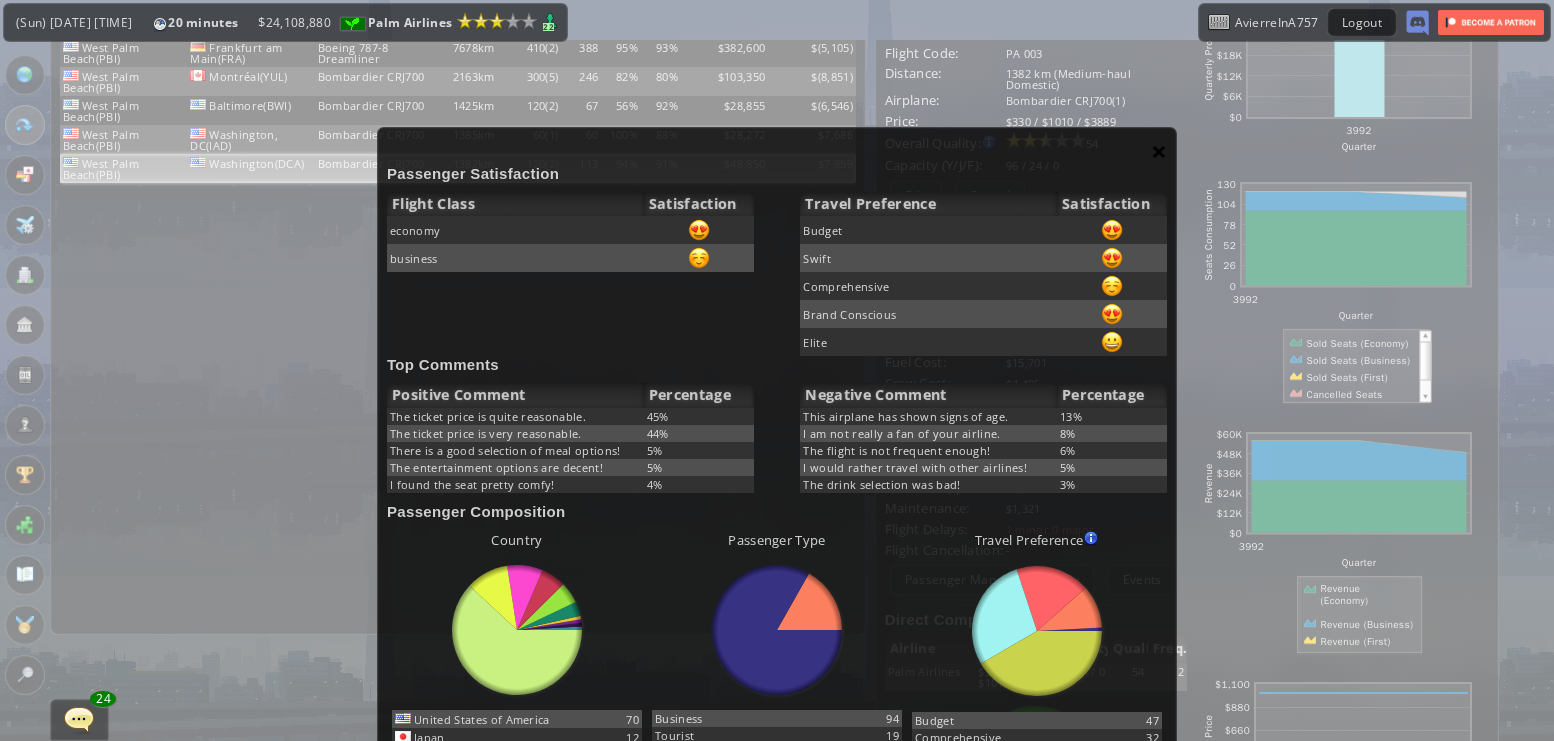 click on "×" at bounding box center [1159, 151] 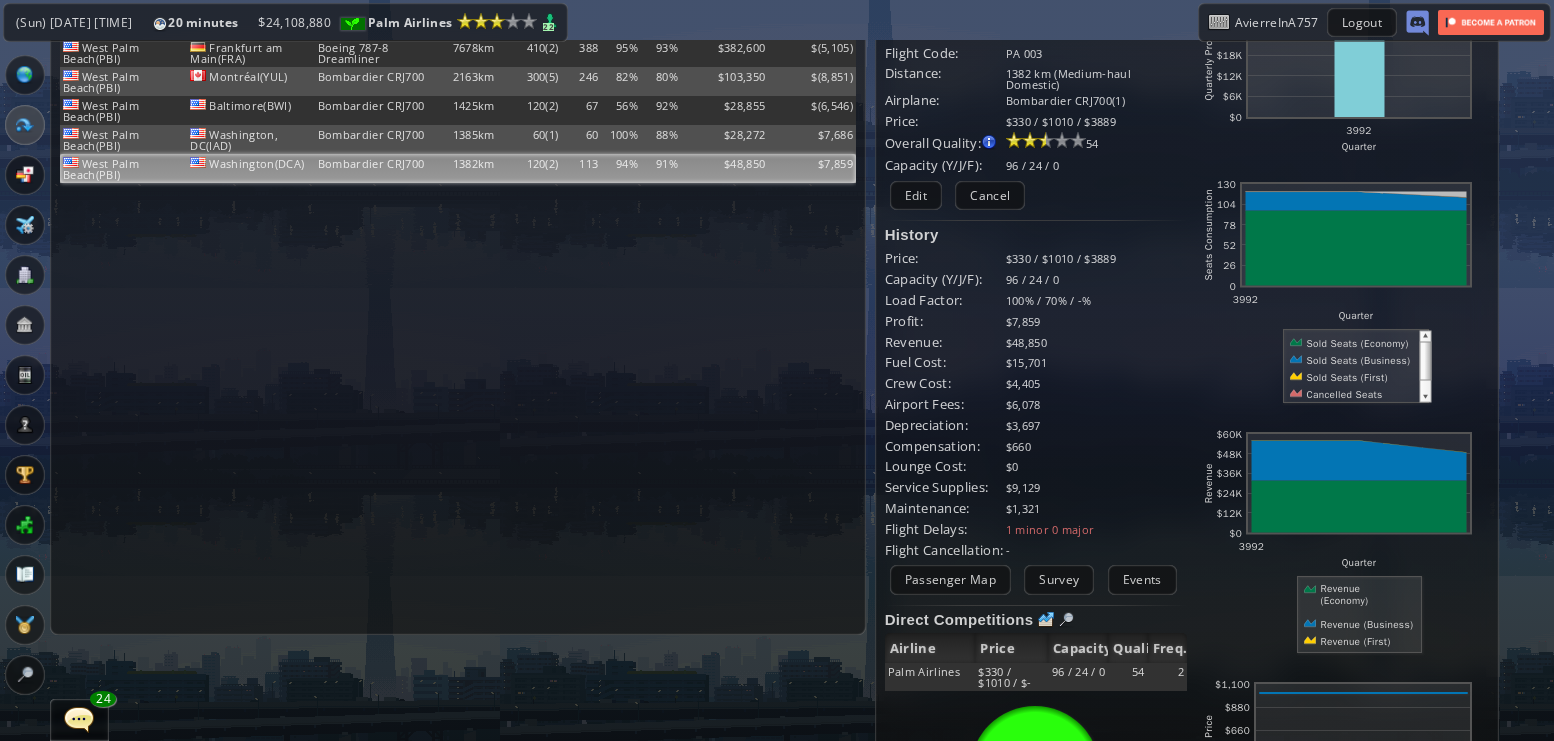 scroll, scrollTop: 0, scrollLeft: 0, axis: both 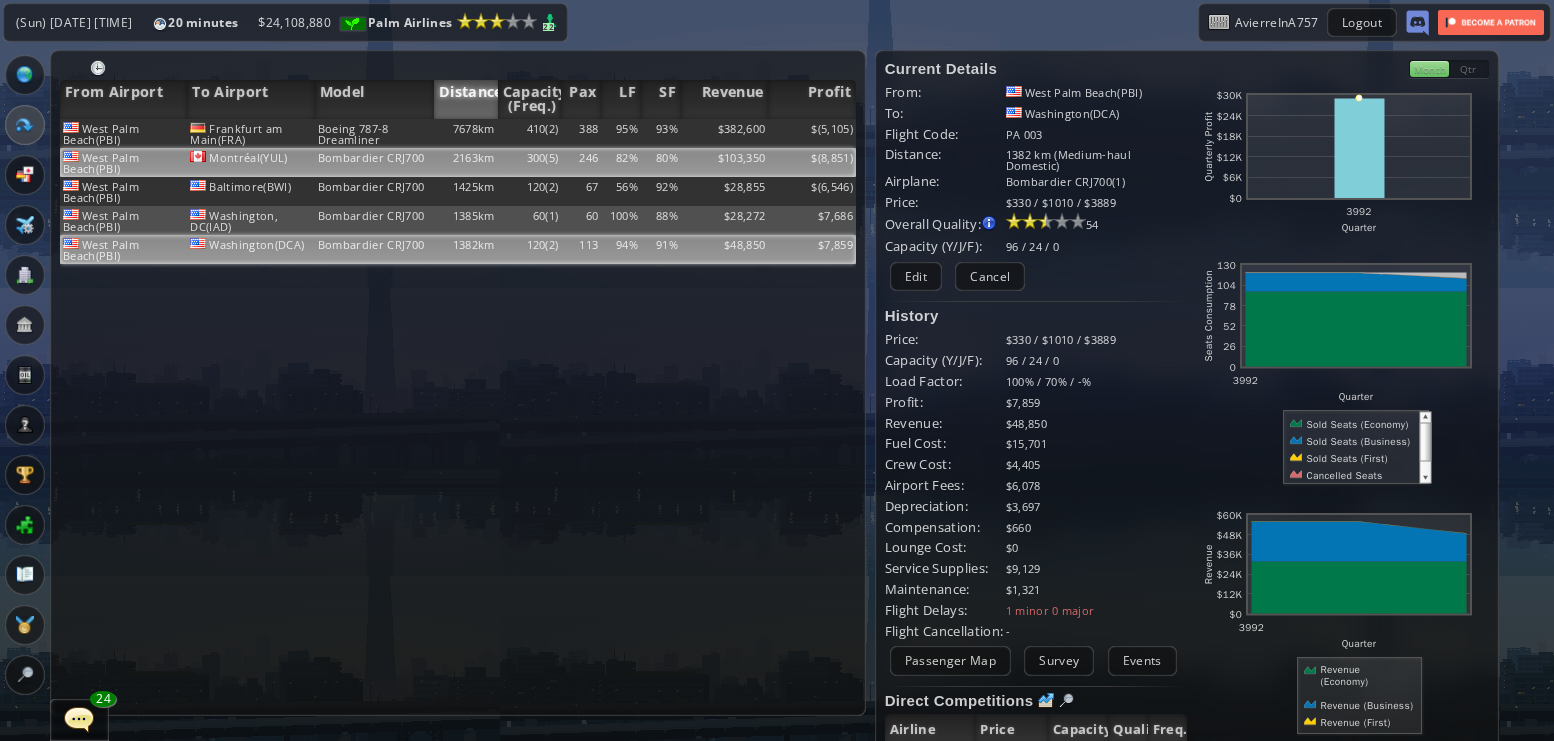 click on "$(8,851)" at bounding box center (812, 133) 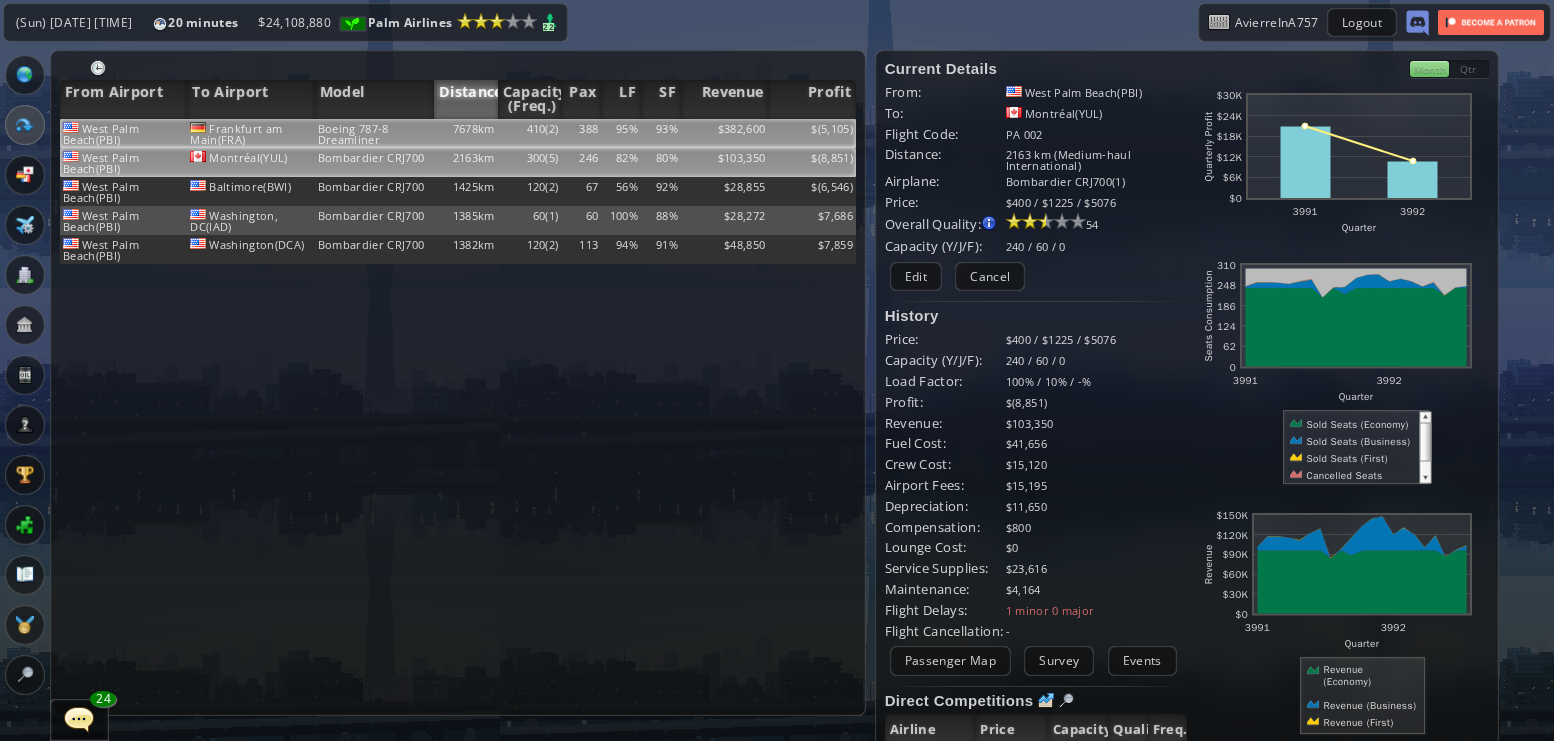 click on "$(5,105)" at bounding box center [812, 133] 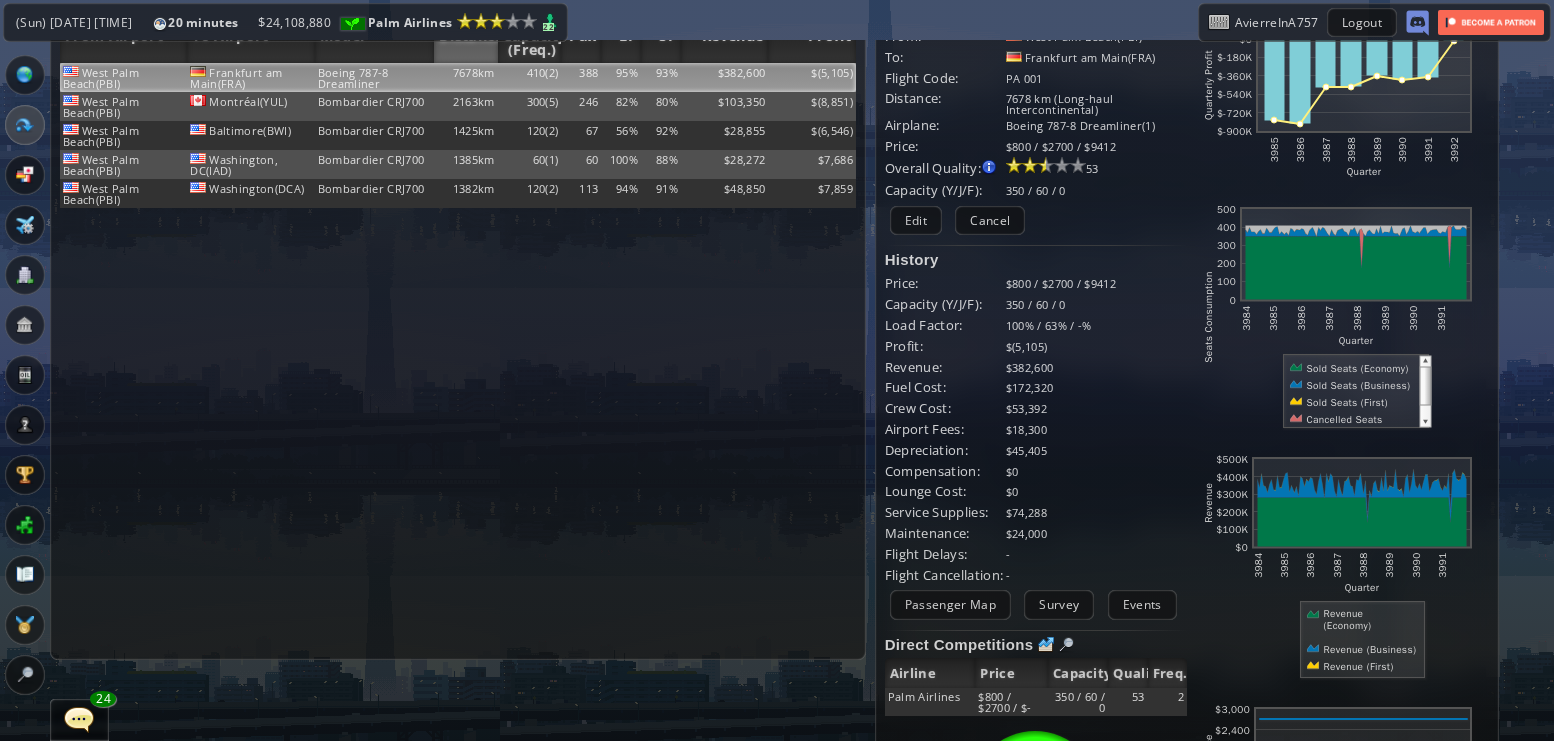 scroll, scrollTop: 0, scrollLeft: 0, axis: both 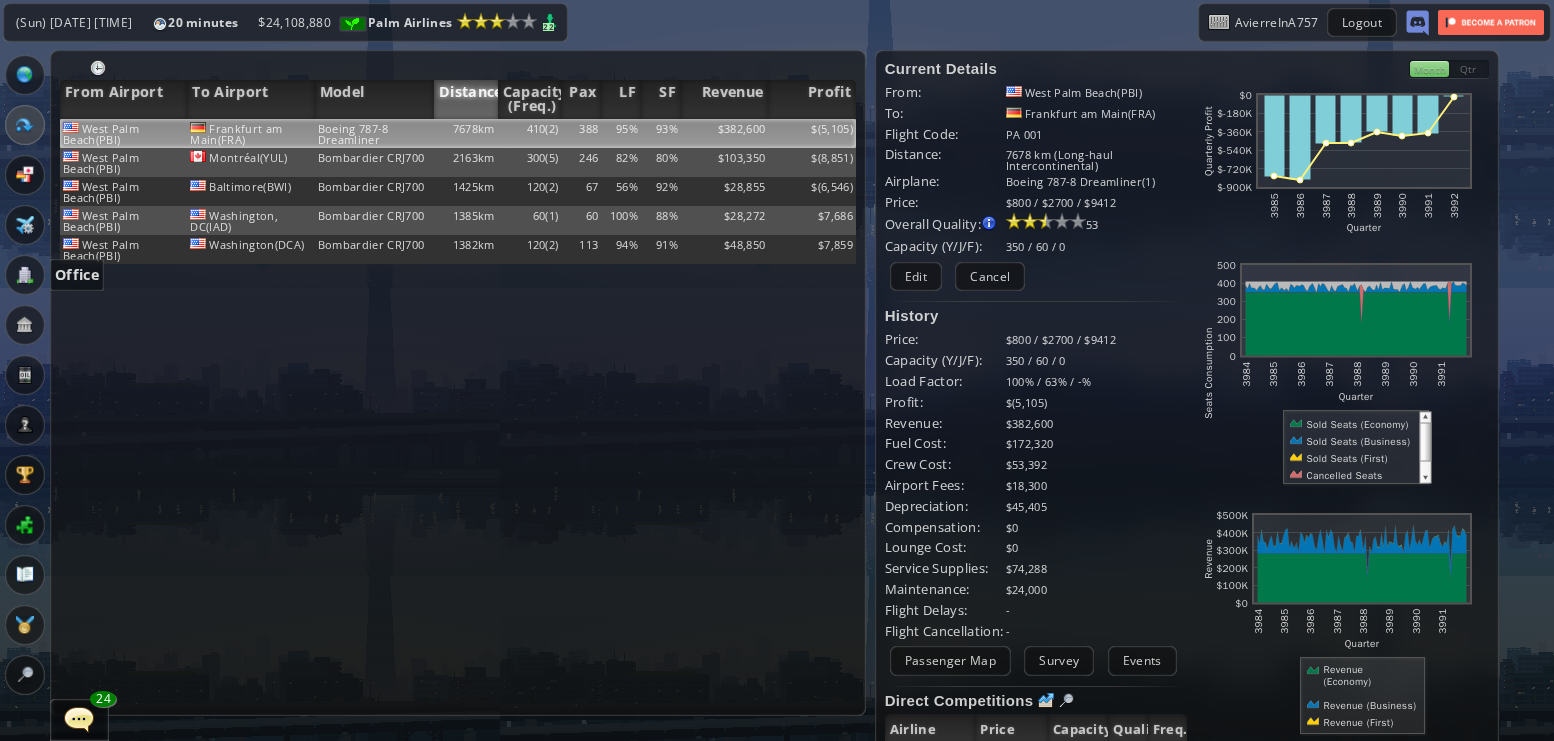 click at bounding box center [25, 275] 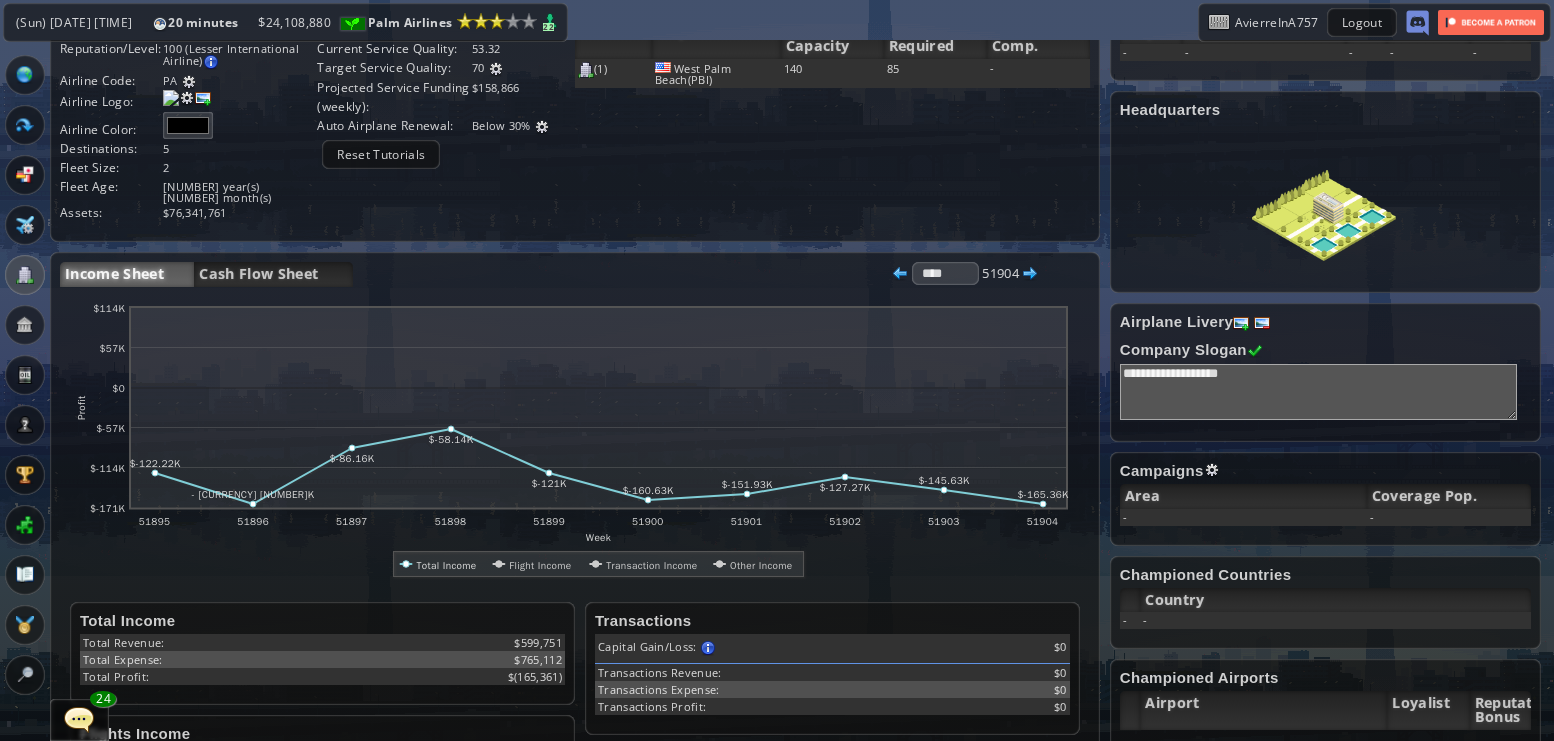 scroll, scrollTop: 0, scrollLeft: 0, axis: both 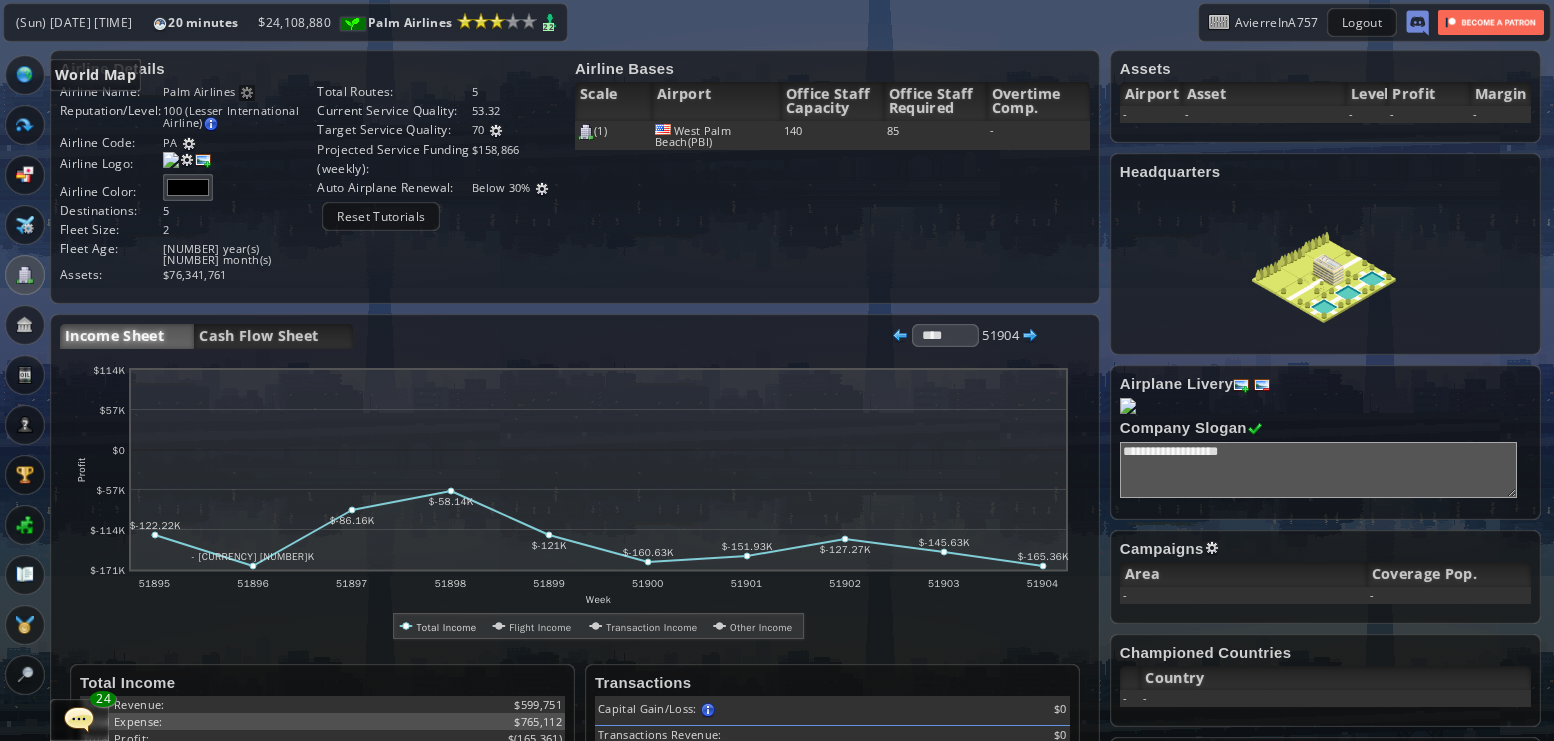click at bounding box center (25, 75) 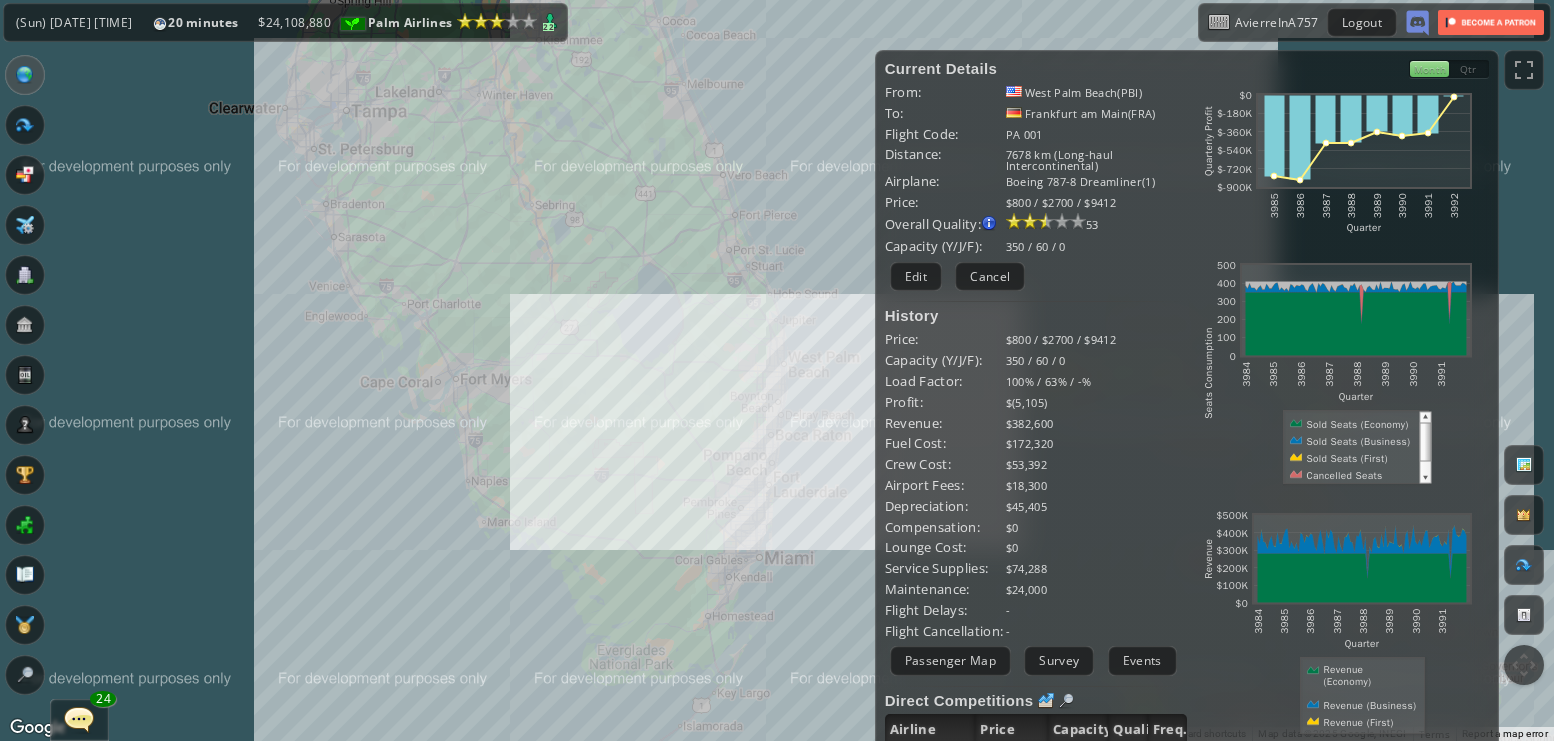 drag, startPoint x: 789, startPoint y: 317, endPoint x: 739, endPoint y: 320, distance: 50.08992 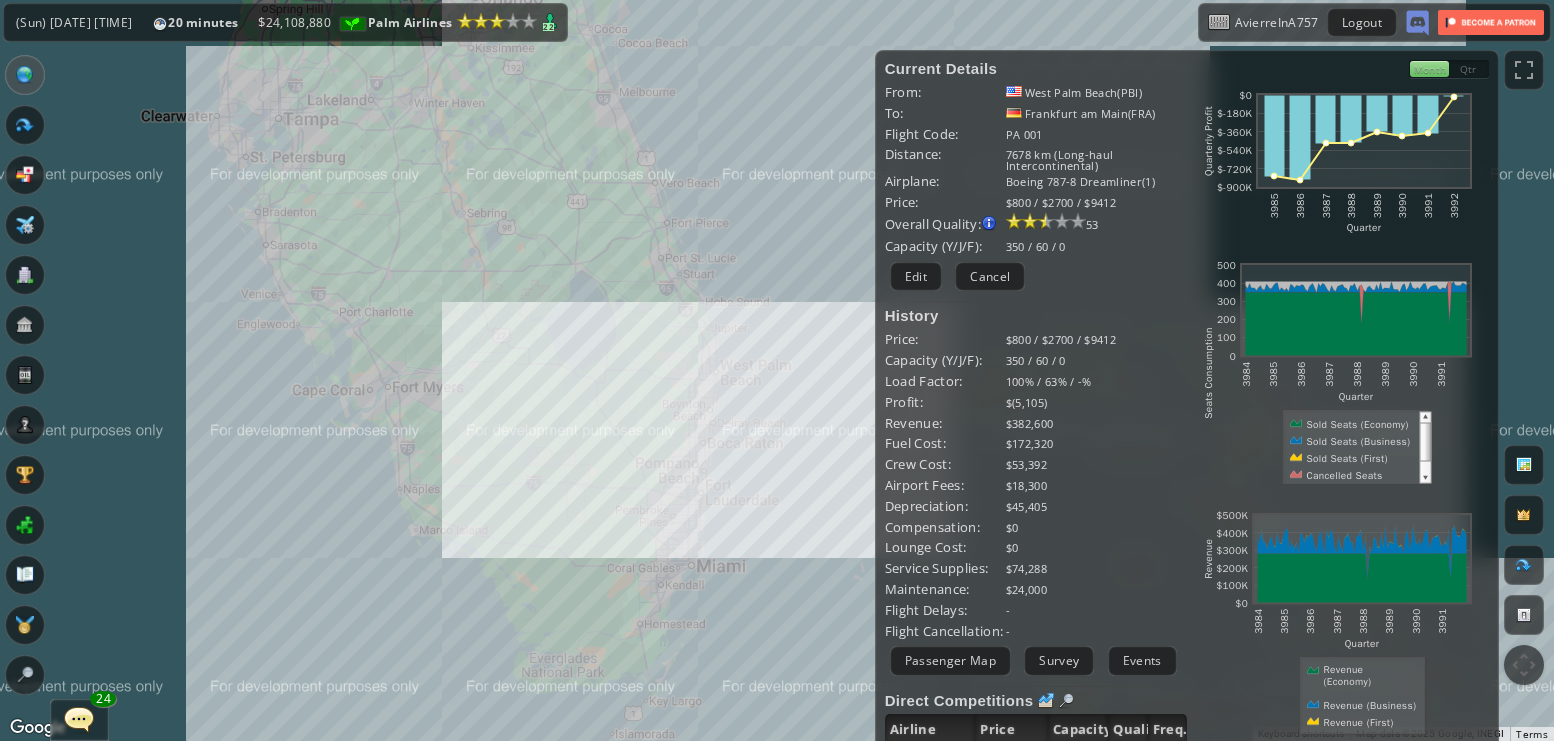 click on "To navigate, press the arrow keys." at bounding box center (777, 370) 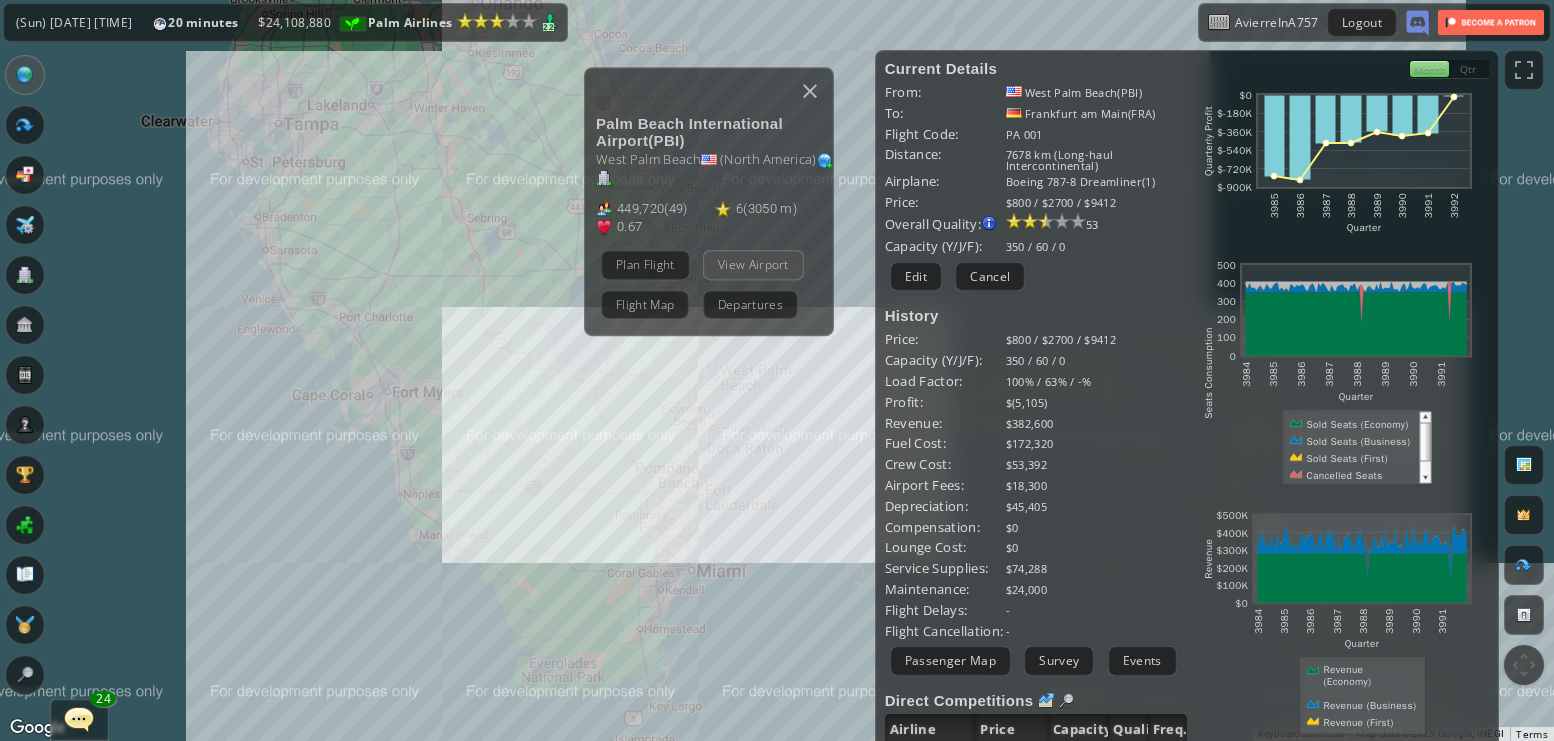 click on "View Airport" at bounding box center (753, 264) 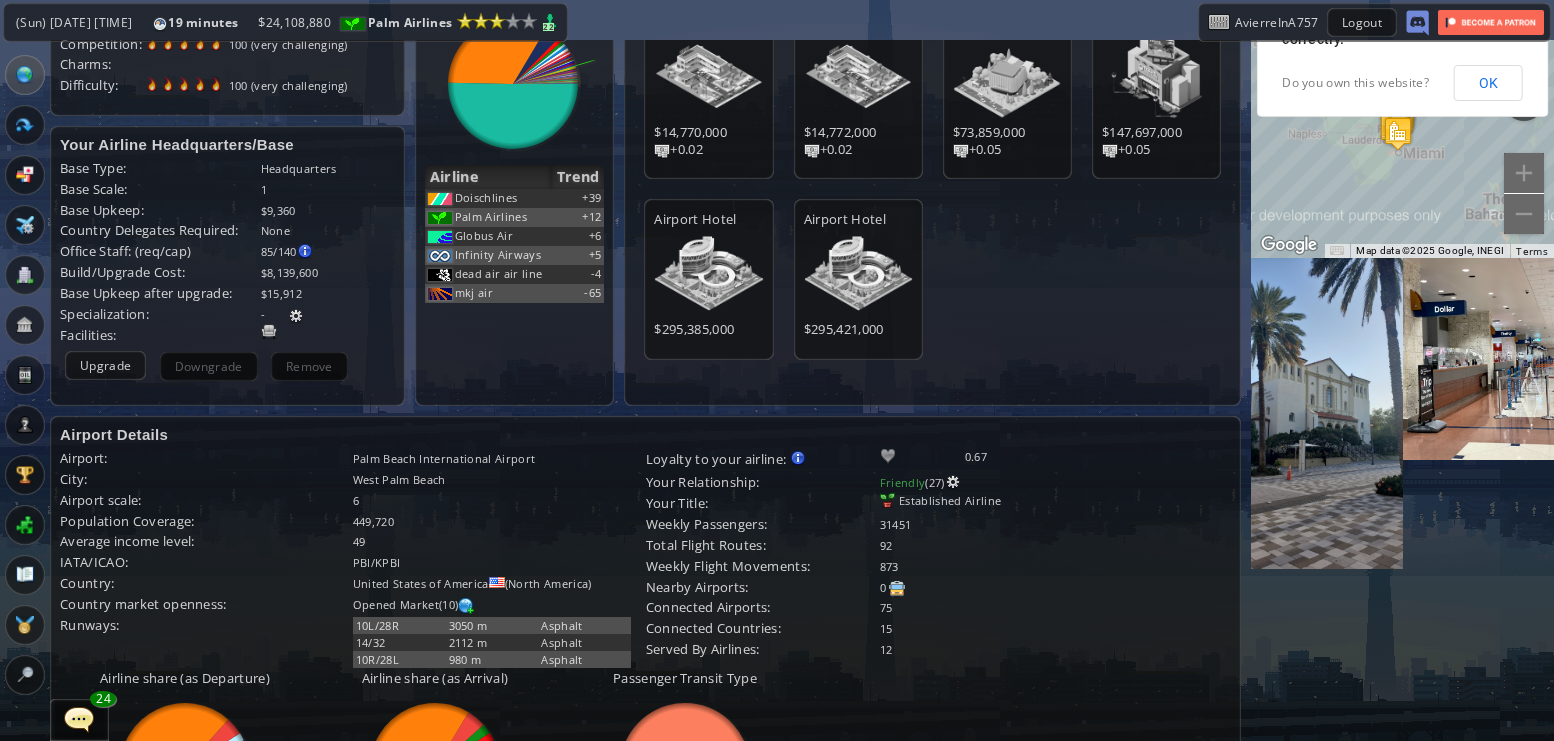 scroll, scrollTop: 83, scrollLeft: 0, axis: vertical 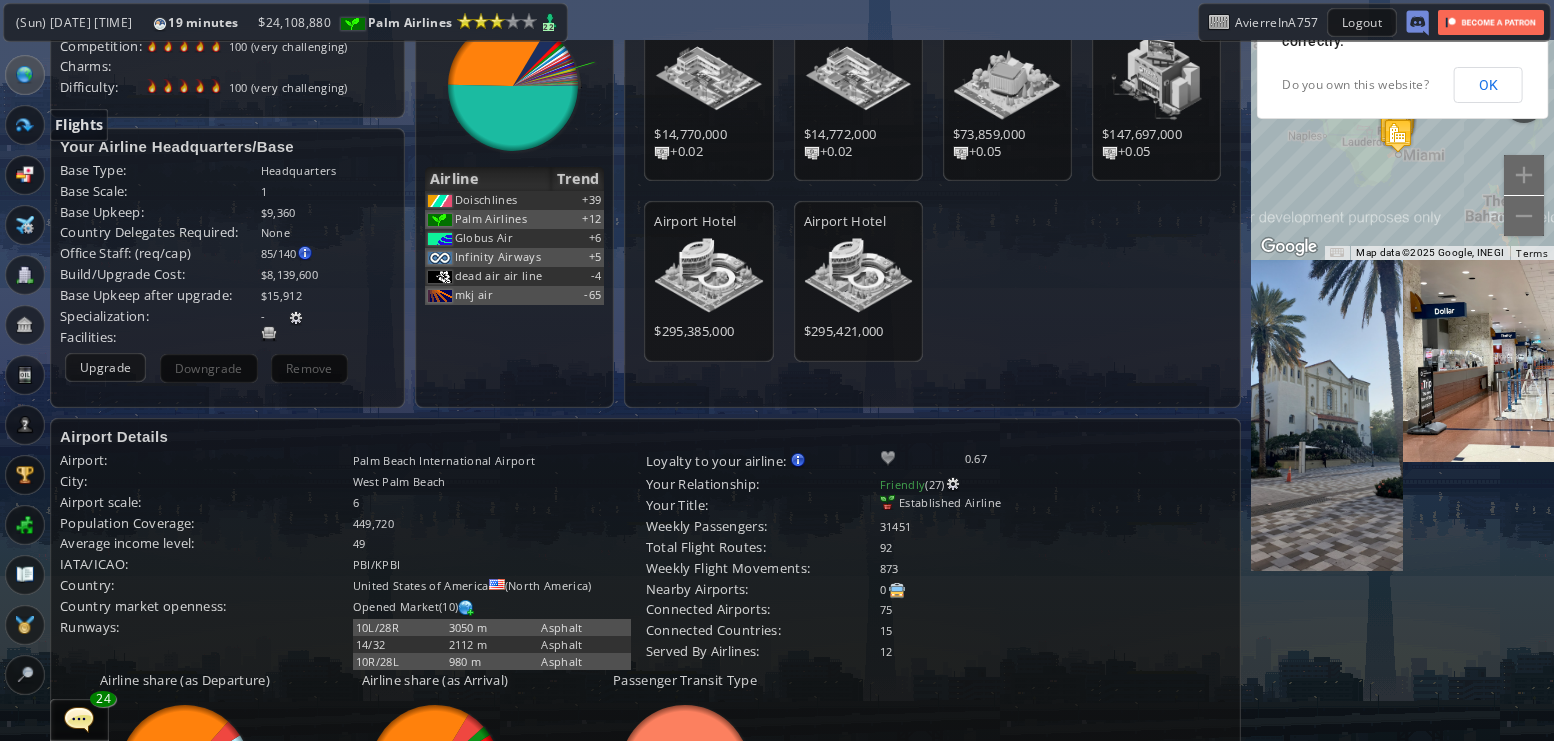 click at bounding box center (25, 125) 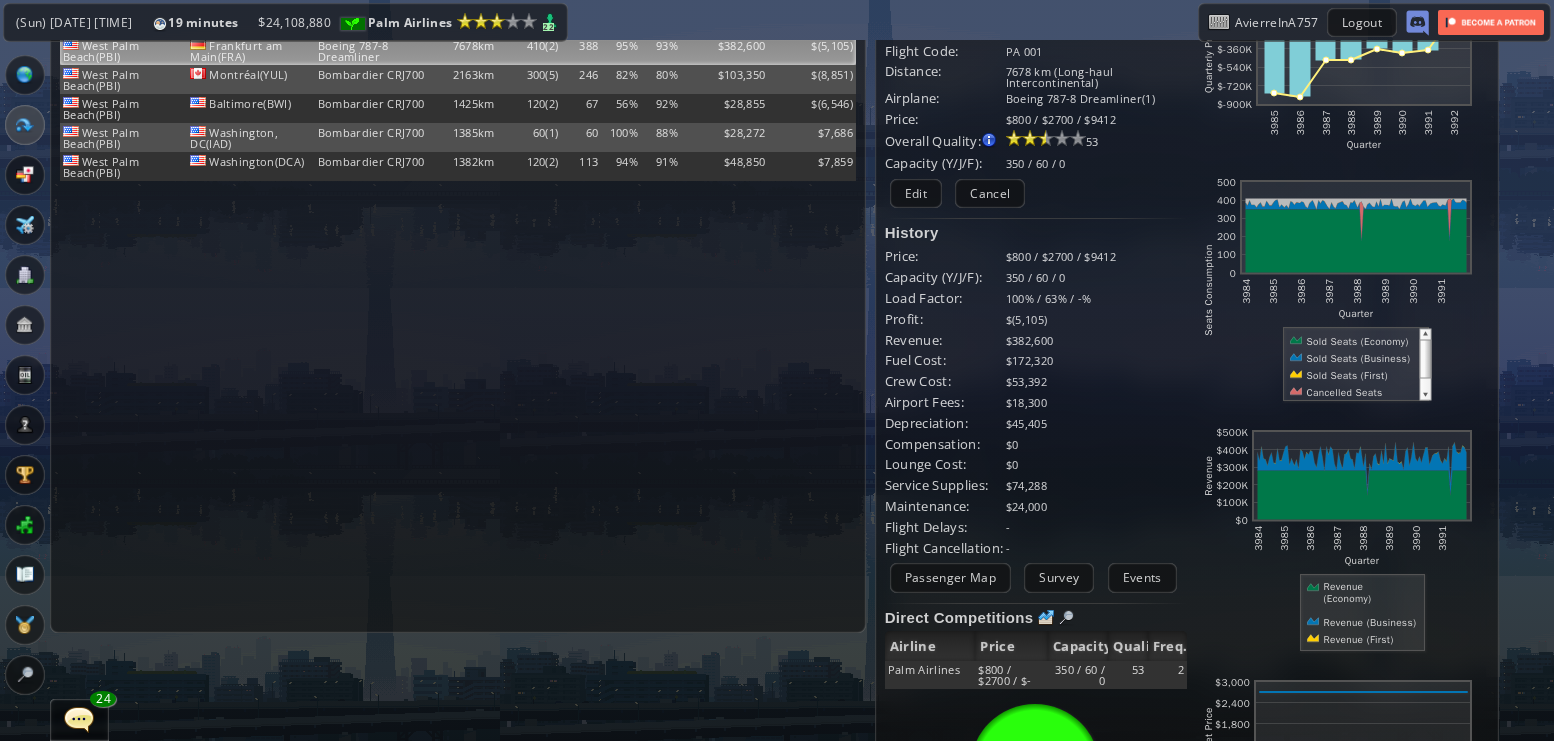 click at bounding box center [25, 75] 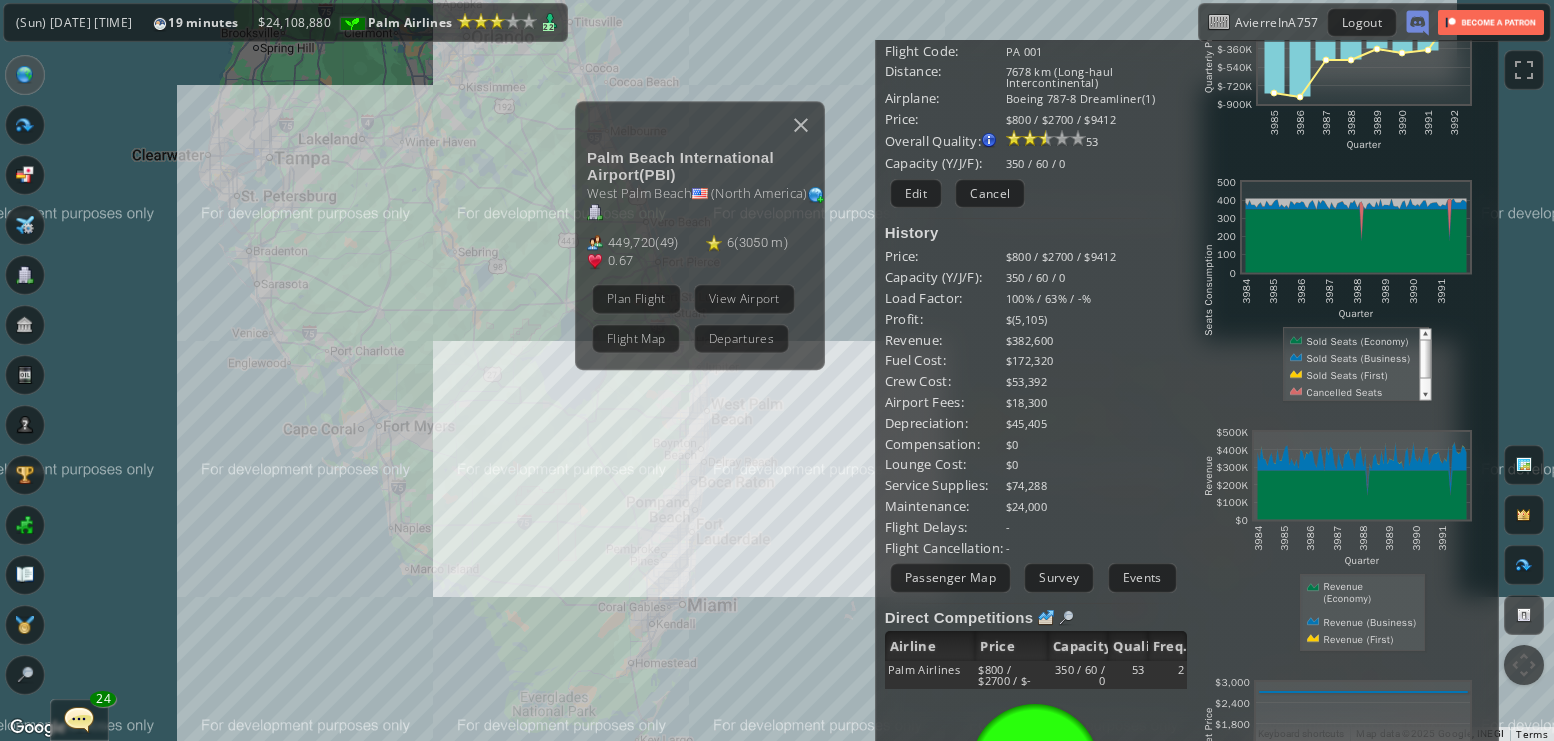 drag, startPoint x: 380, startPoint y: 334, endPoint x: 373, endPoint y: 402, distance: 68.359344 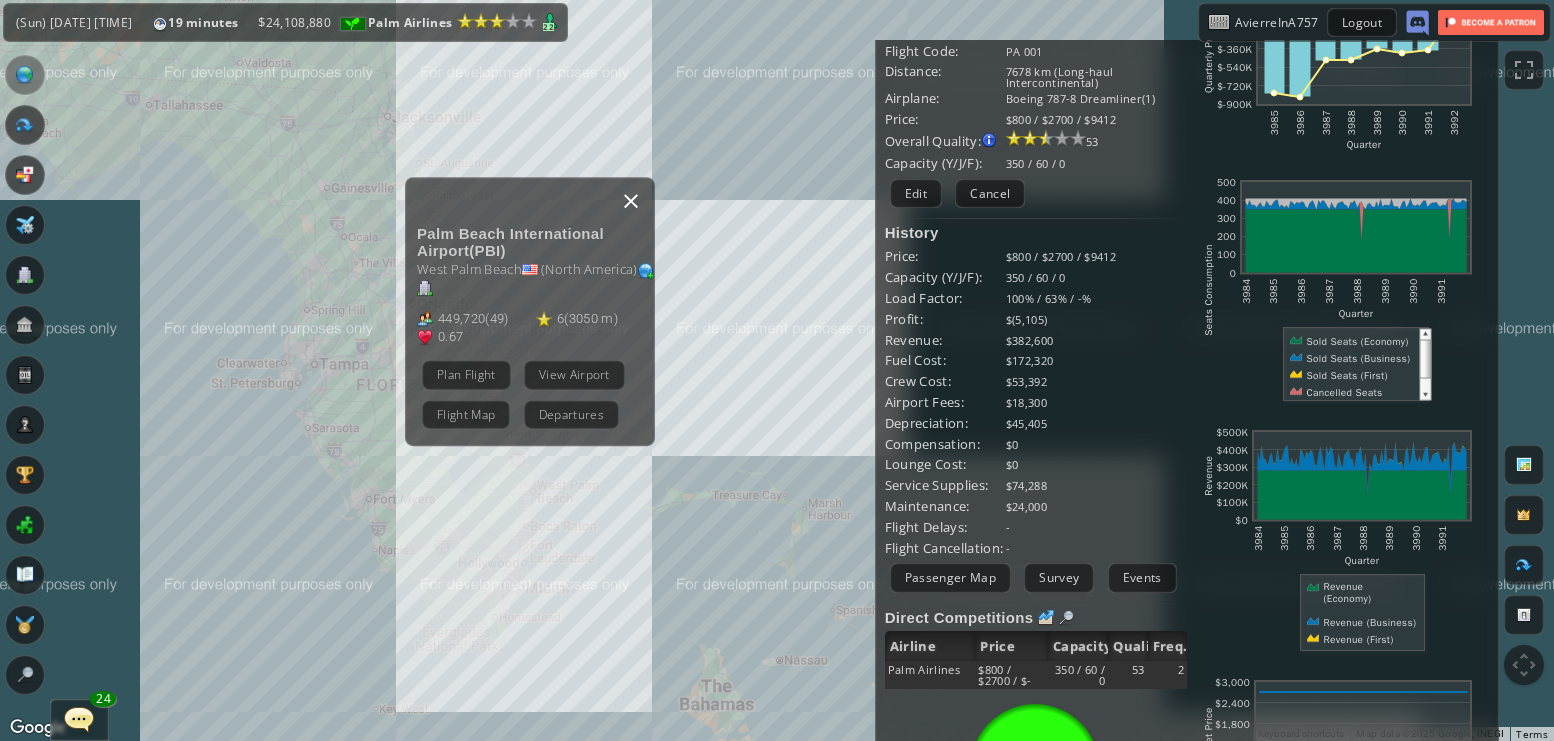 click at bounding box center (631, 201) 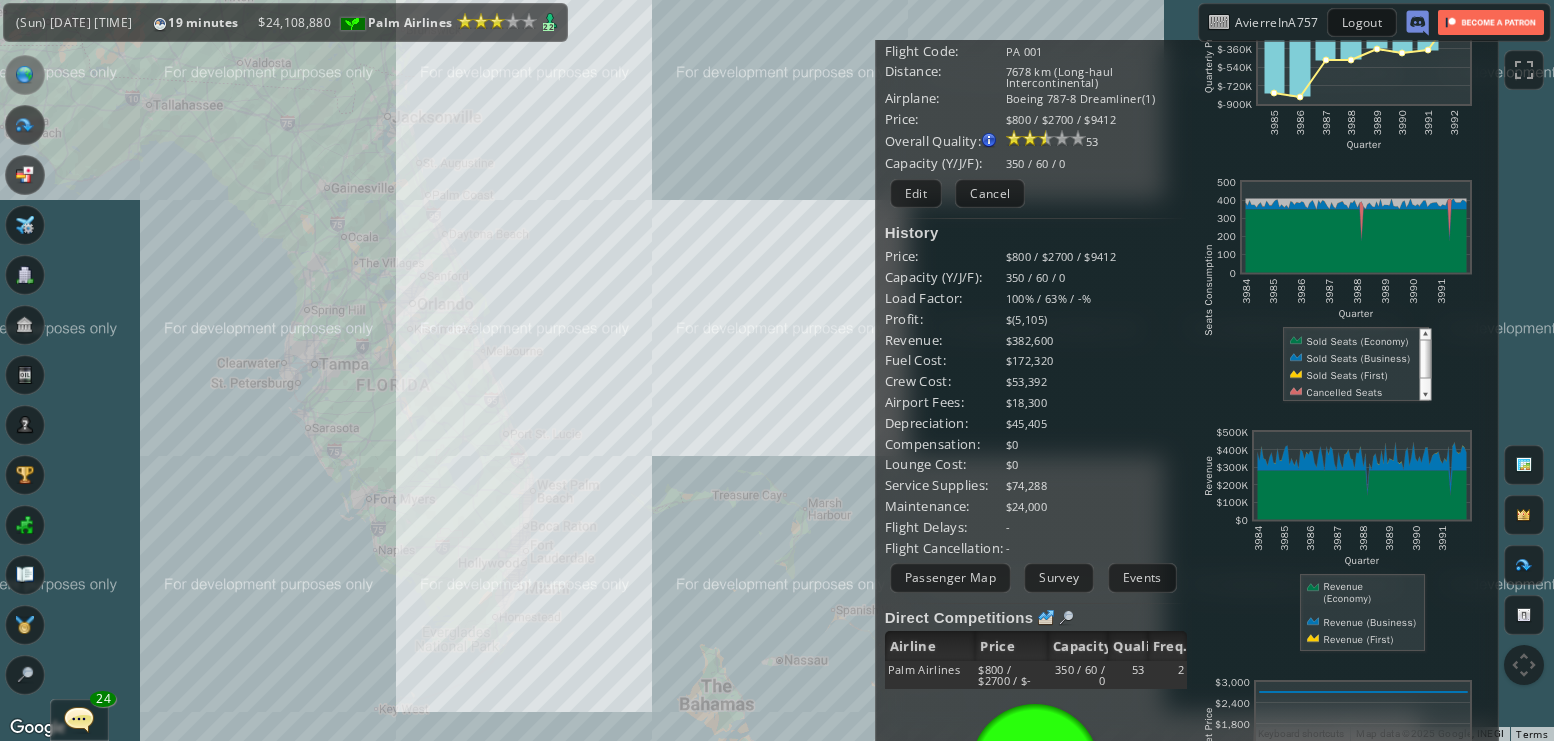 drag, startPoint x: 633, startPoint y: 201, endPoint x: 540, endPoint y: 292, distance: 130.11533 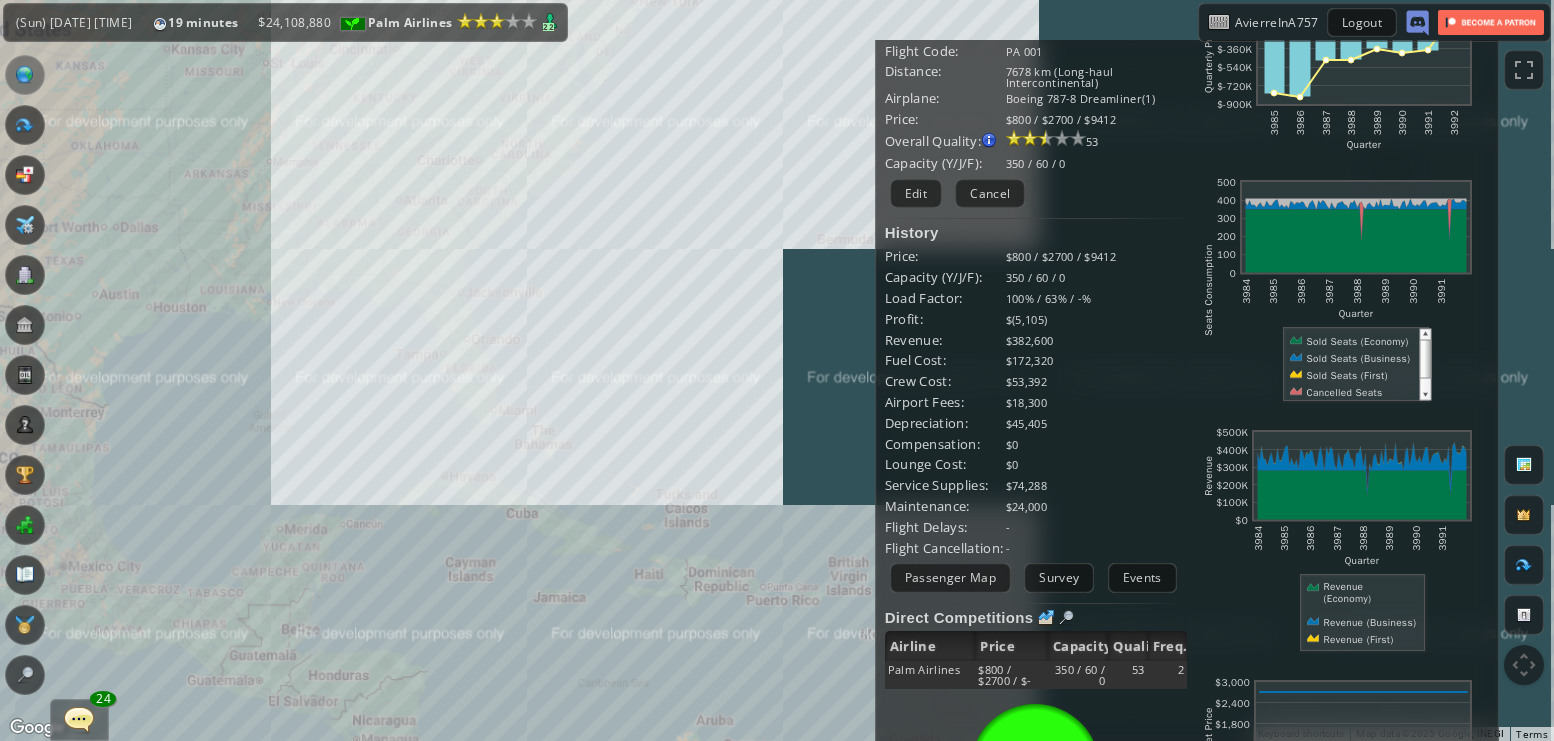 drag, startPoint x: 551, startPoint y: 285, endPoint x: 528, endPoint y: 403, distance: 120.22063 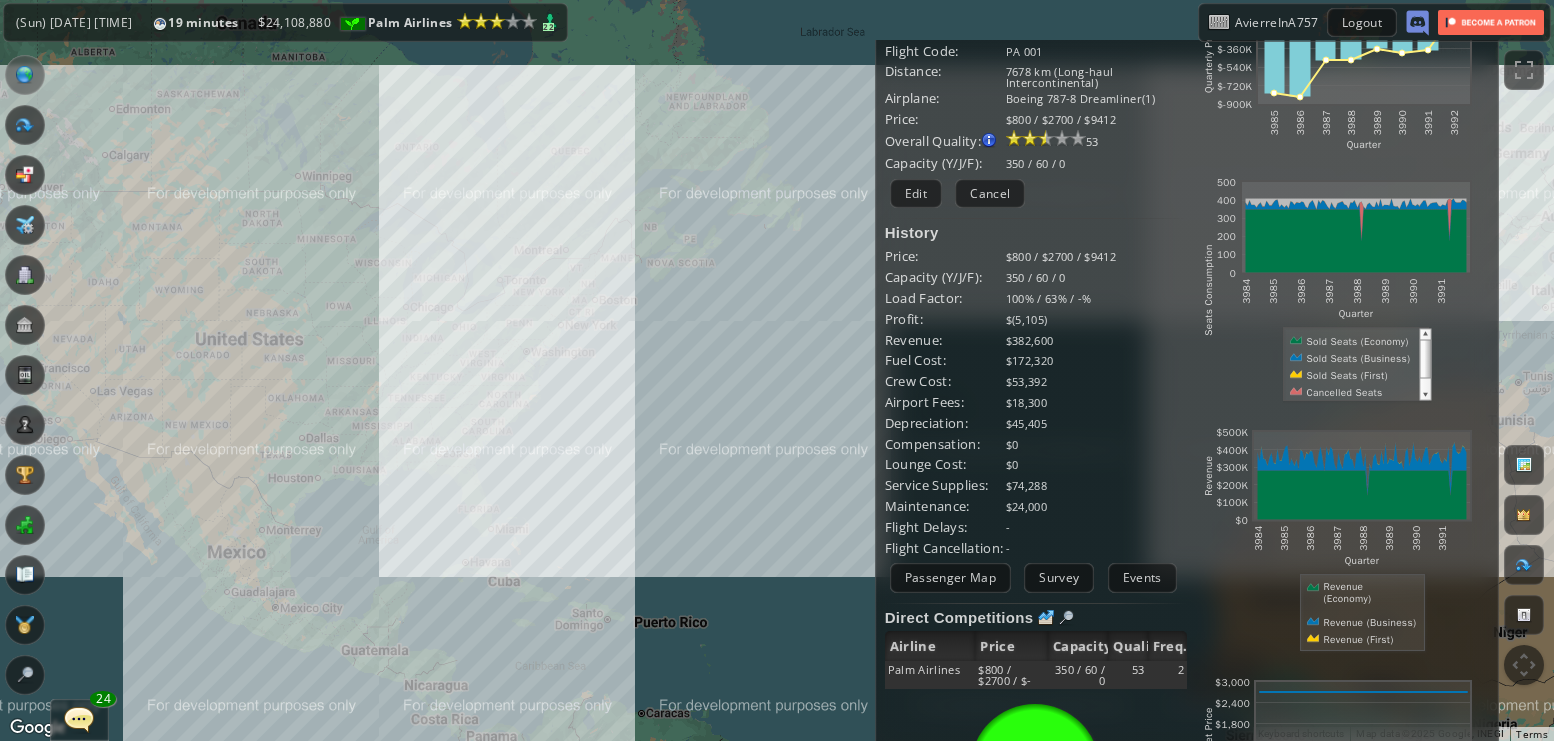 click on "To navigate, press the arrow keys." at bounding box center [777, 370] 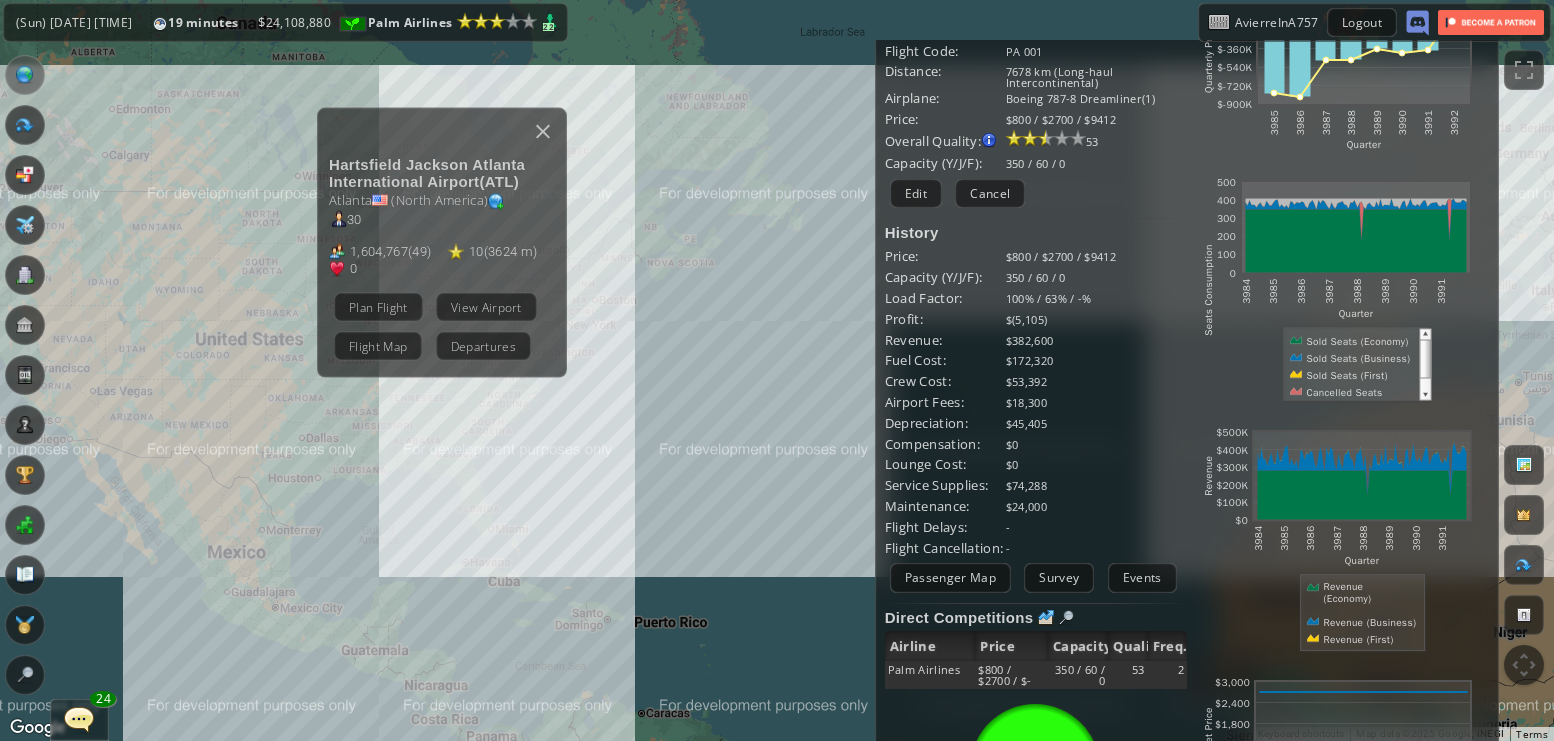 click on "Plan Flight
View Airport
Flight Map
Departures" at bounding box center (448, 326) 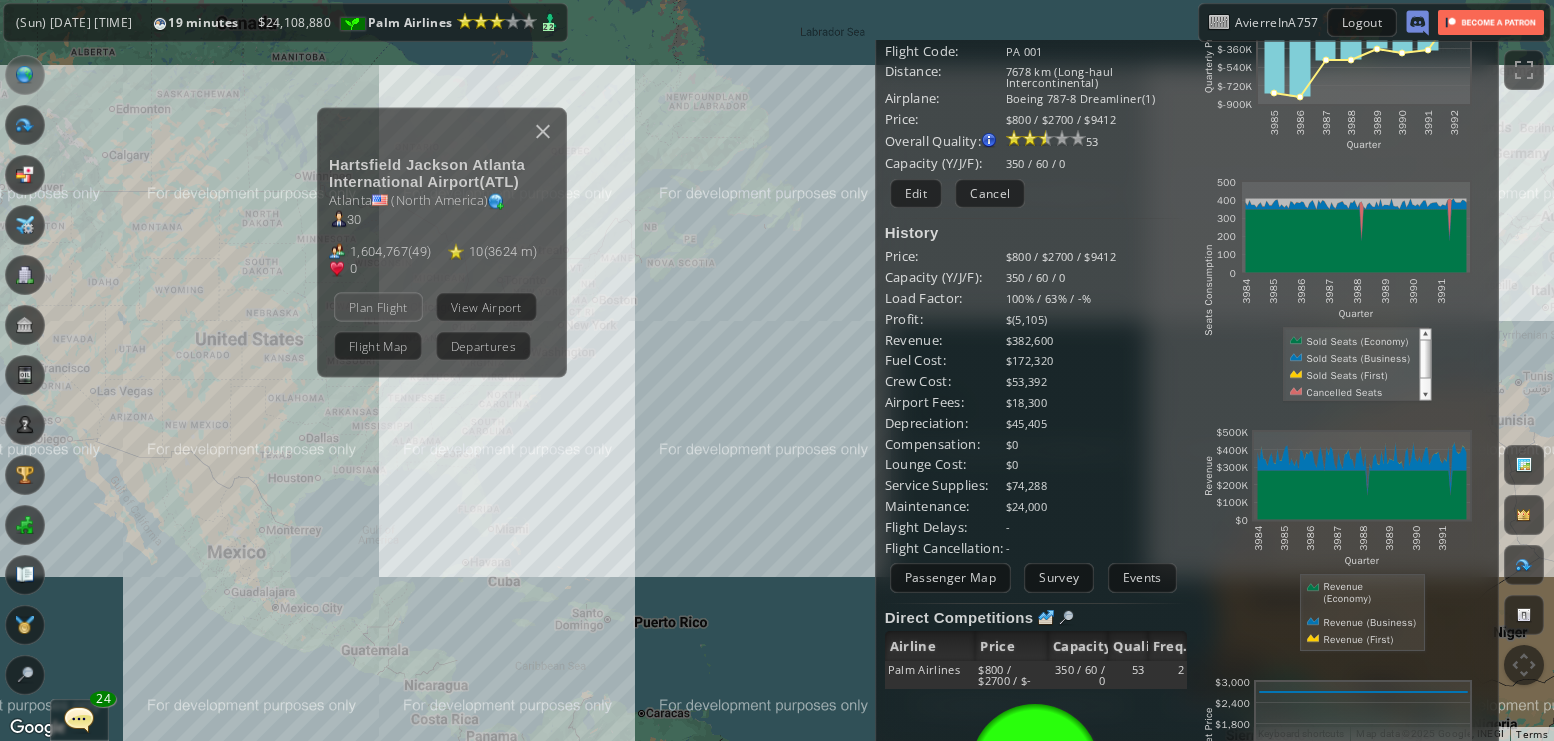 click on "Plan Flight" at bounding box center [378, 306] 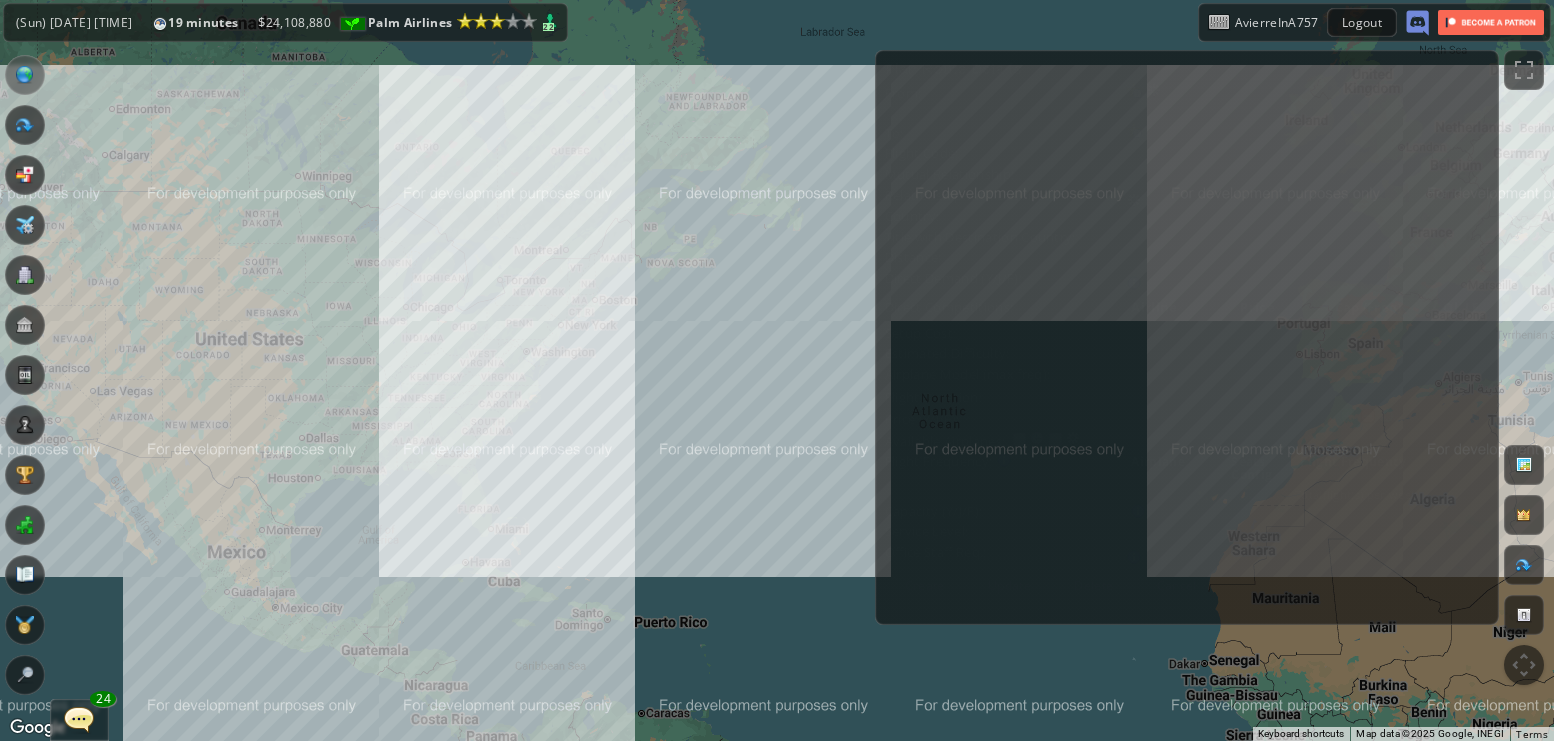 scroll, scrollTop: 0, scrollLeft: 0, axis: both 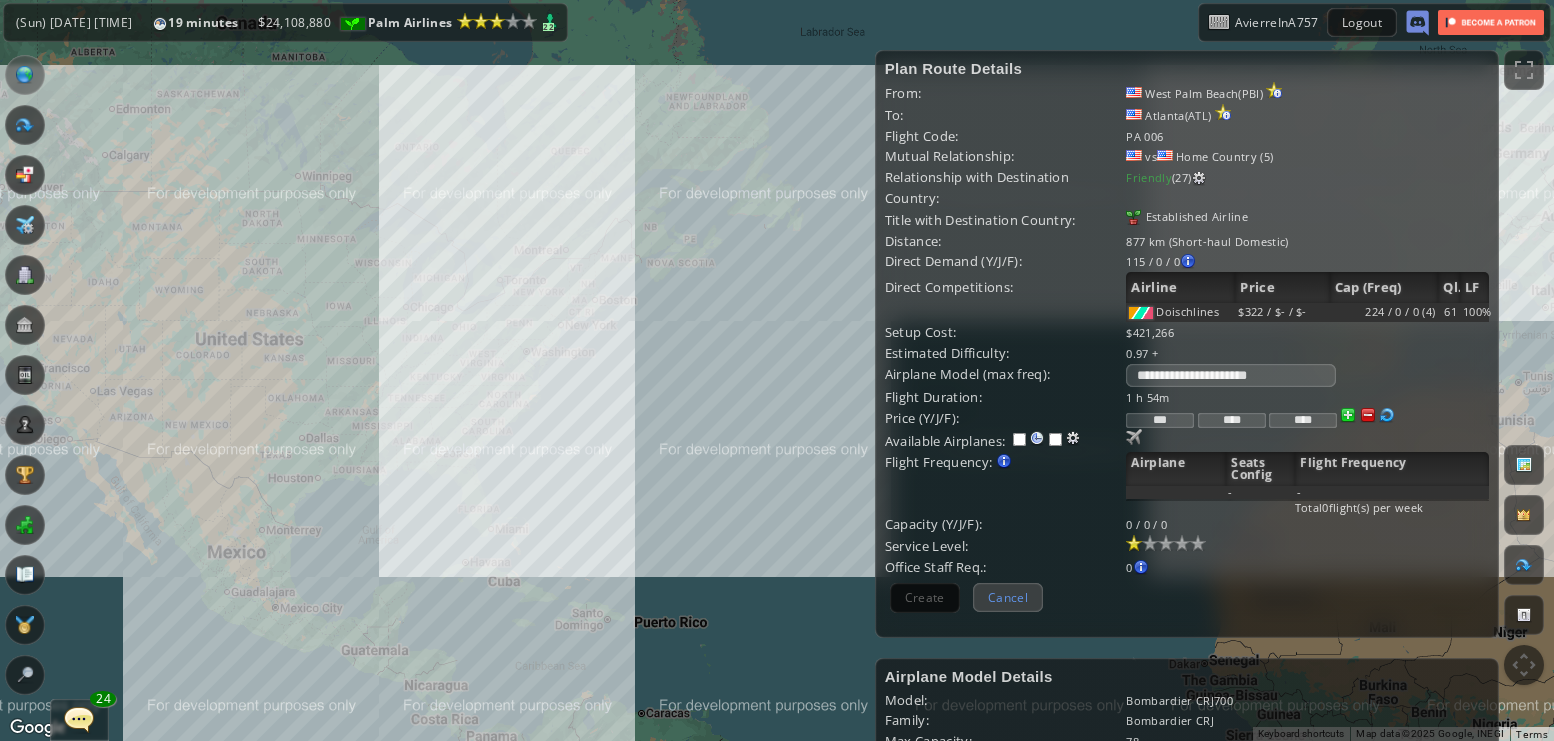 click on "Cancel" at bounding box center (1008, 597) 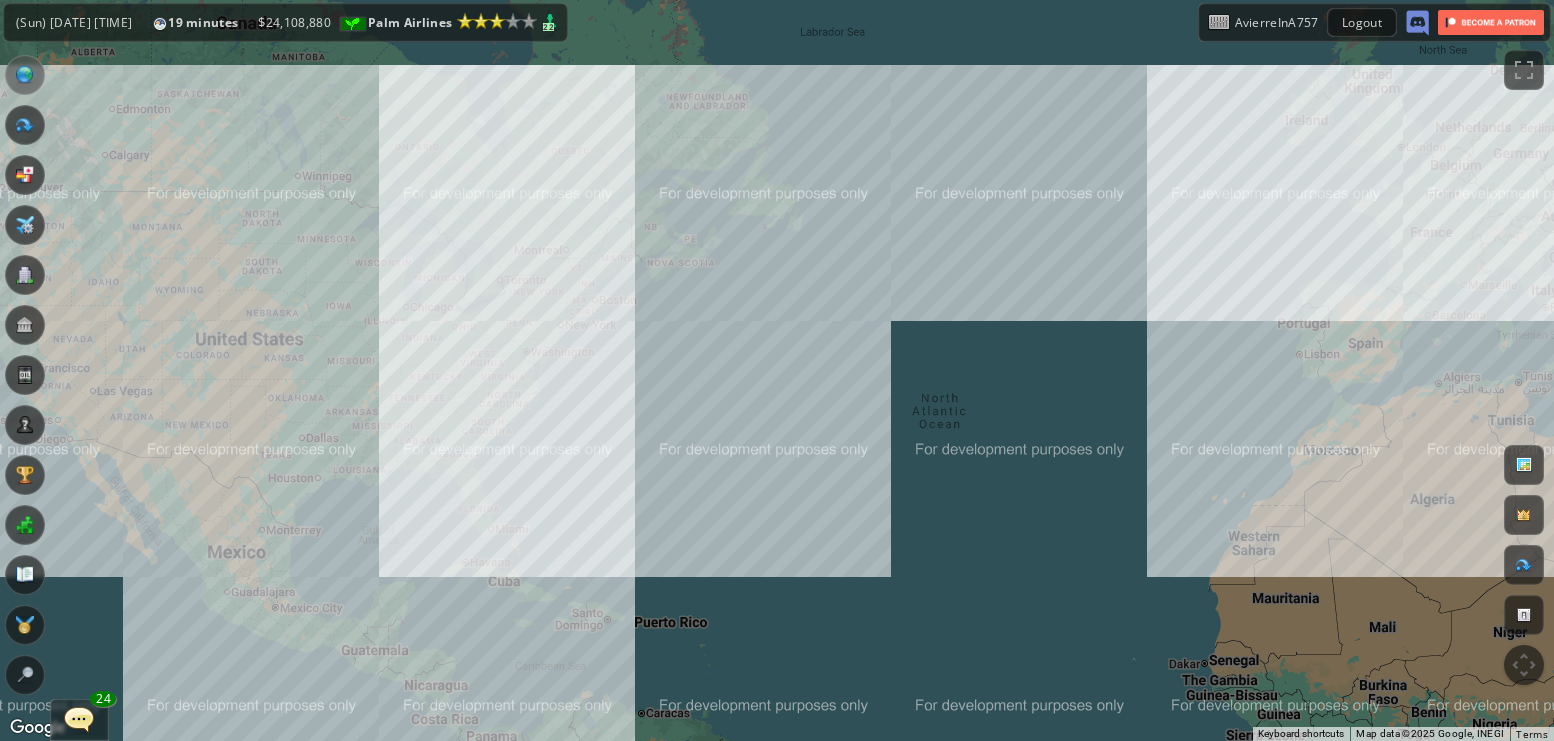 click on "To navigate, press the arrow keys." at bounding box center (777, 370) 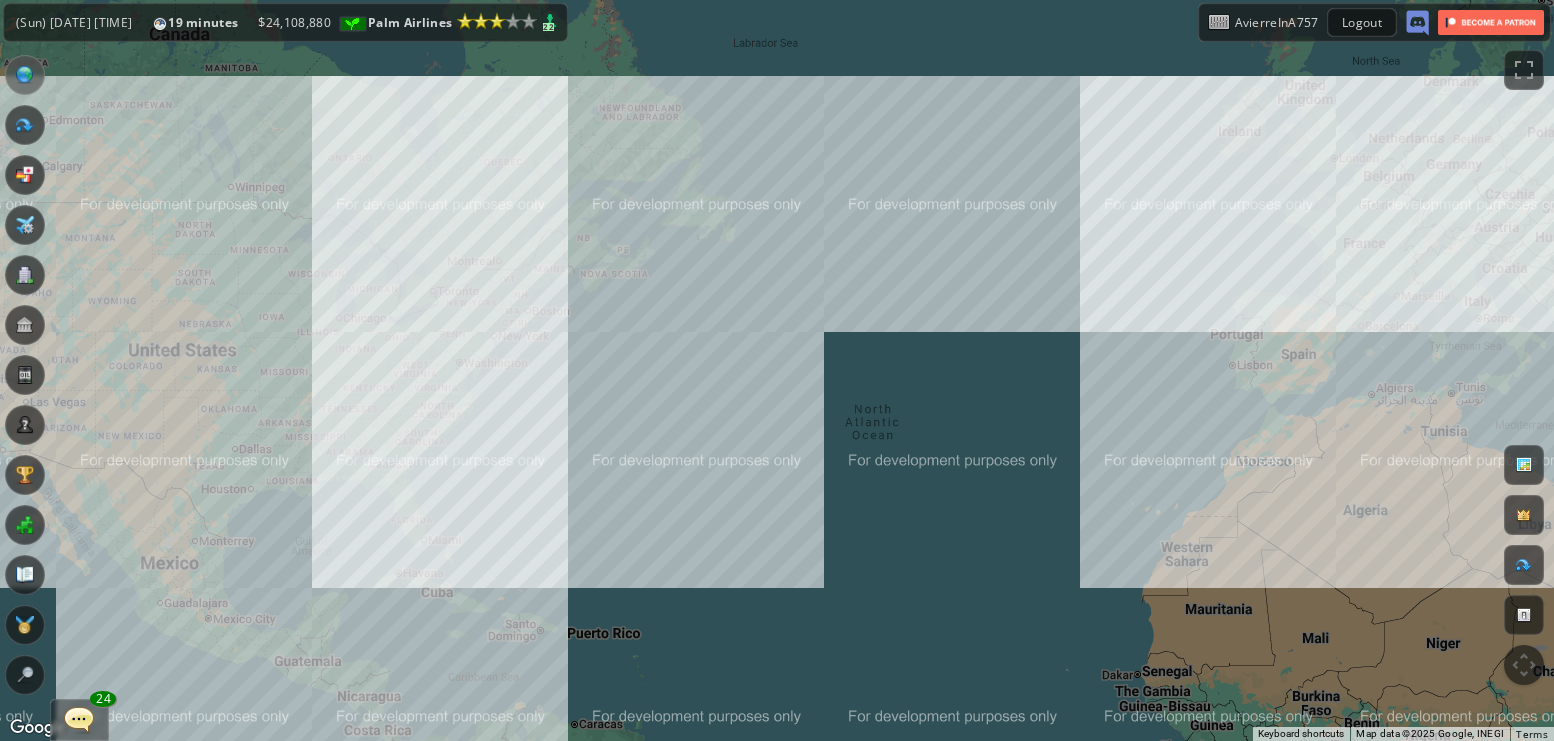 drag, startPoint x: 737, startPoint y: 333, endPoint x: 649, endPoint y: 350, distance: 89.62701 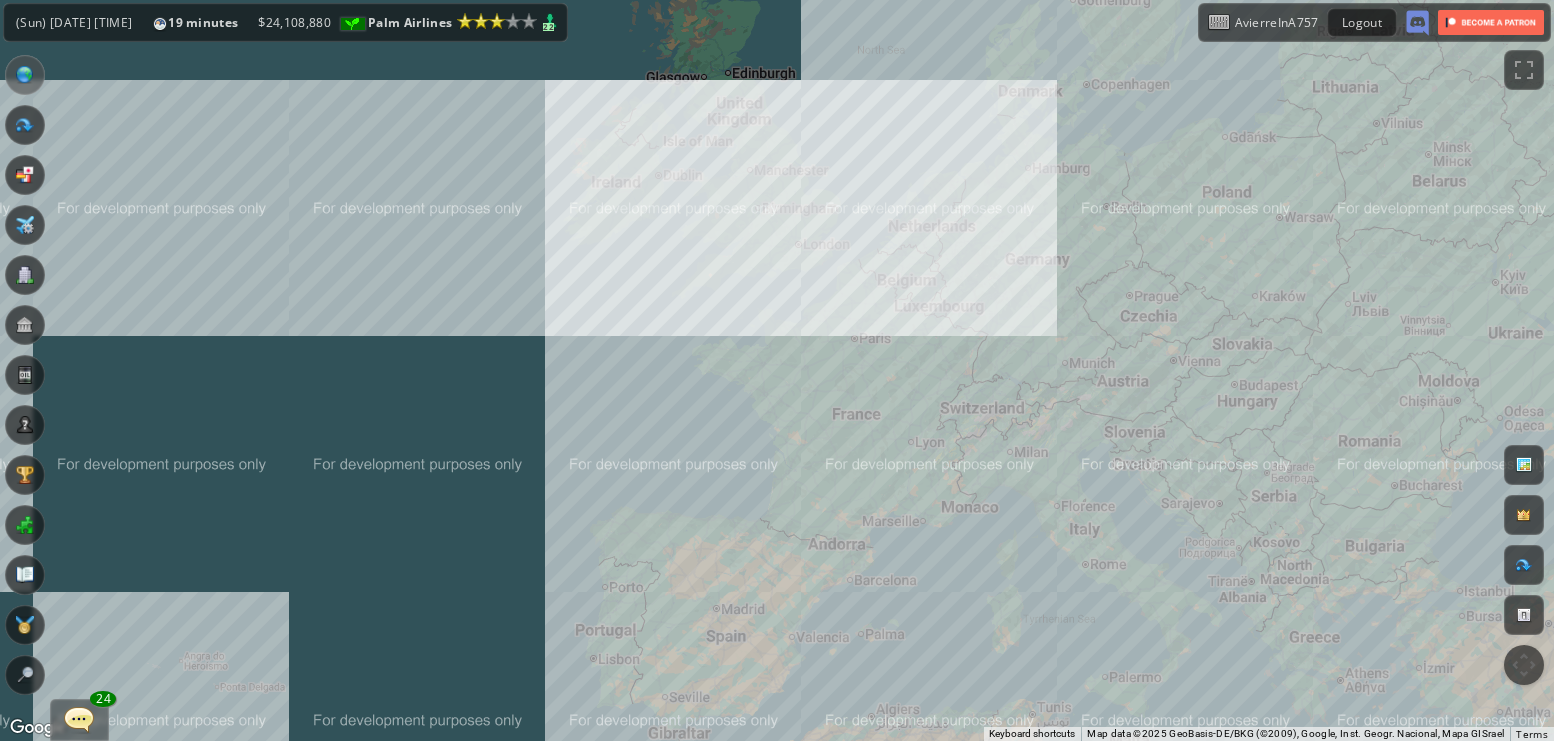 click on "To navigate, press the arrow keys." at bounding box center [777, 370] 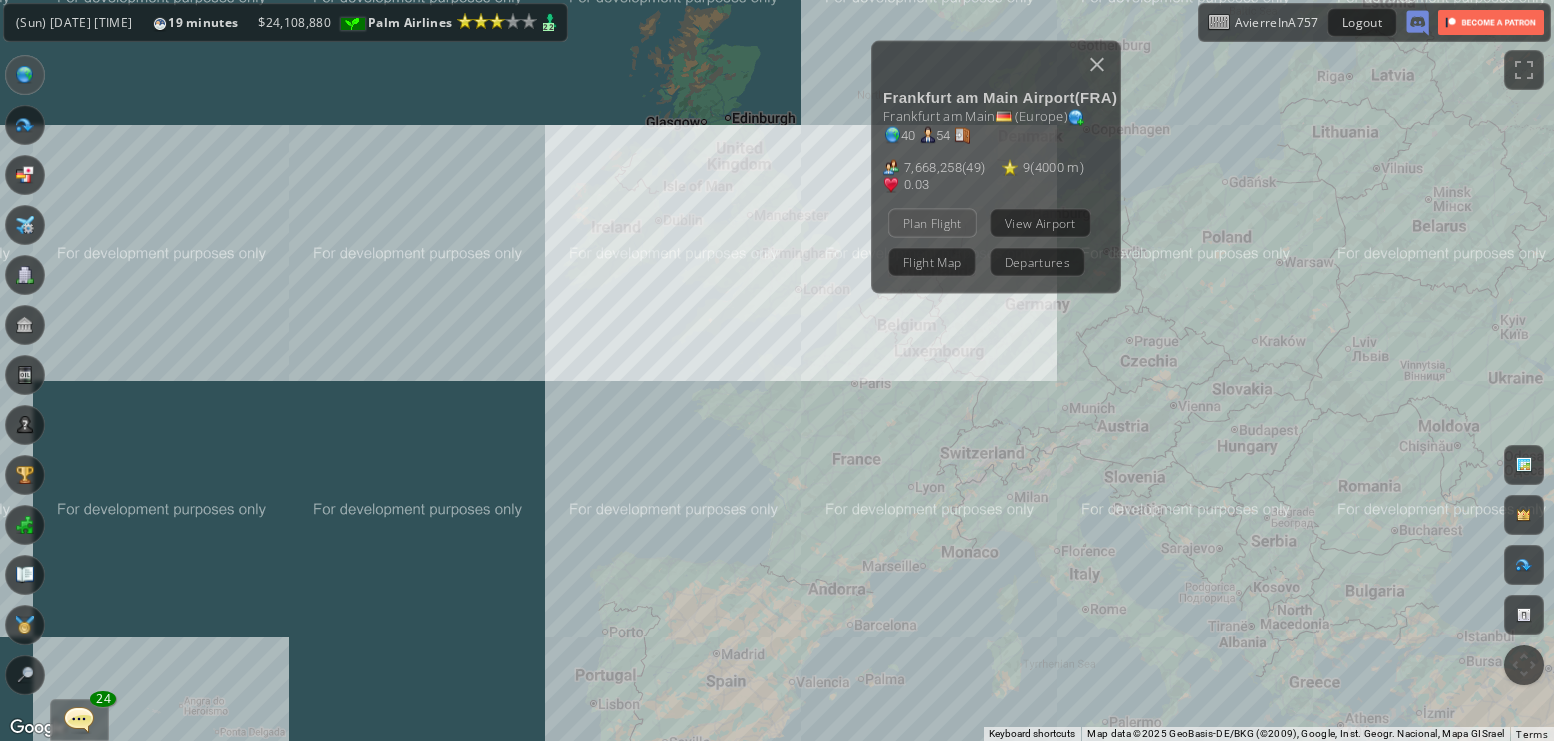 click on "Plan Flight" at bounding box center [932, 222] 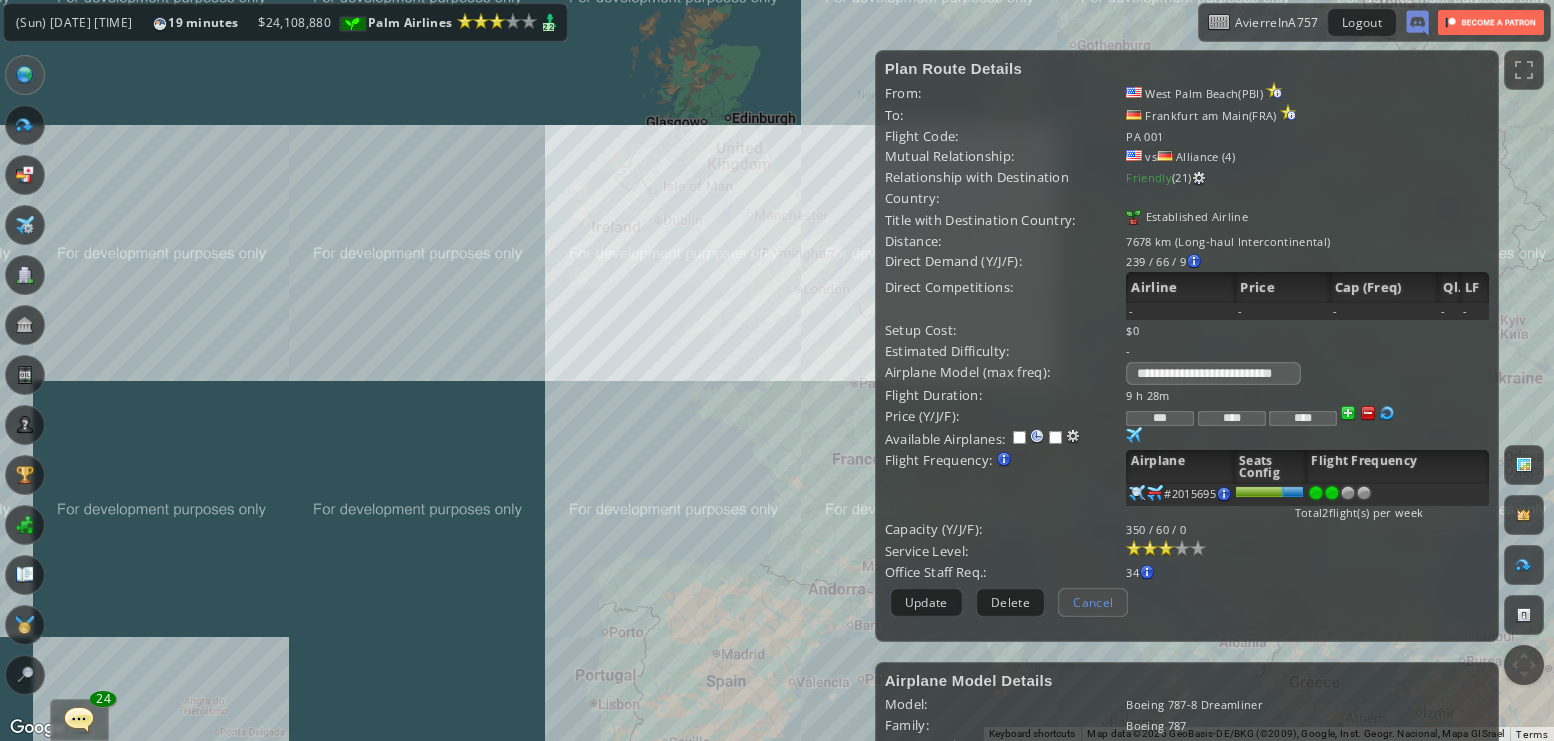 click on "Cancel" at bounding box center [1093, 602] 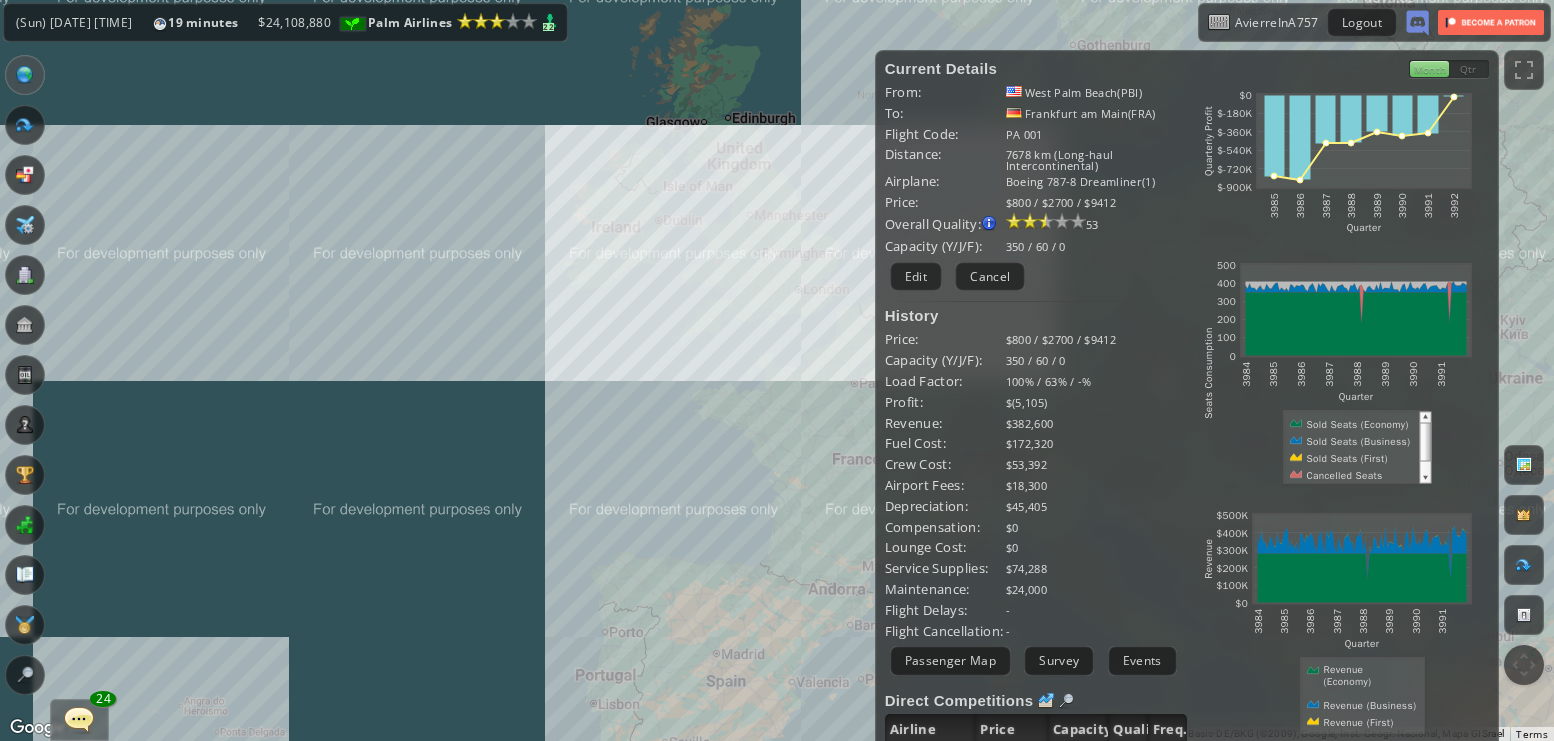 drag, startPoint x: 521, startPoint y: 455, endPoint x: 830, endPoint y: 441, distance: 309.317 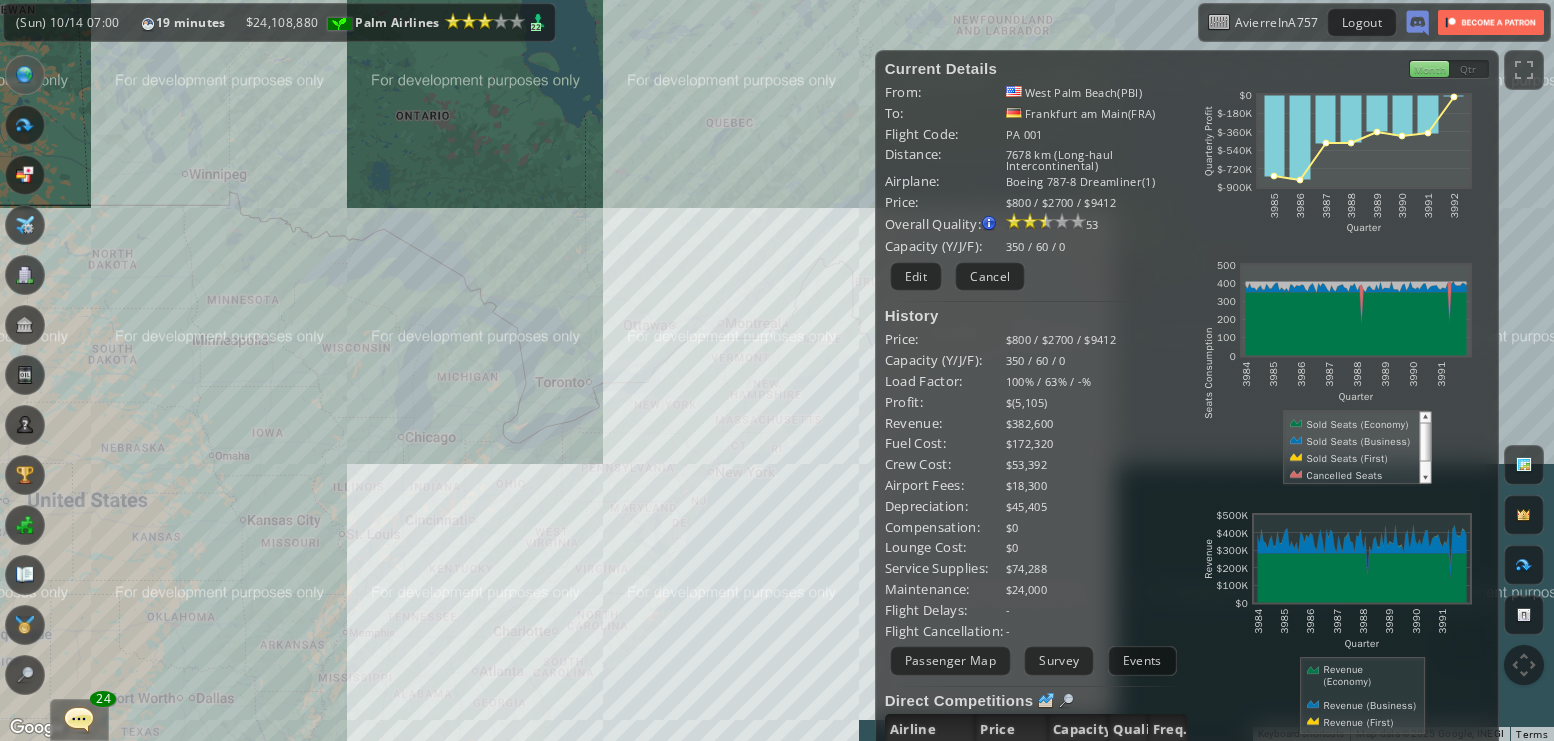 drag, startPoint x: 568, startPoint y: 476, endPoint x: 569, endPoint y: 417, distance: 59.008472 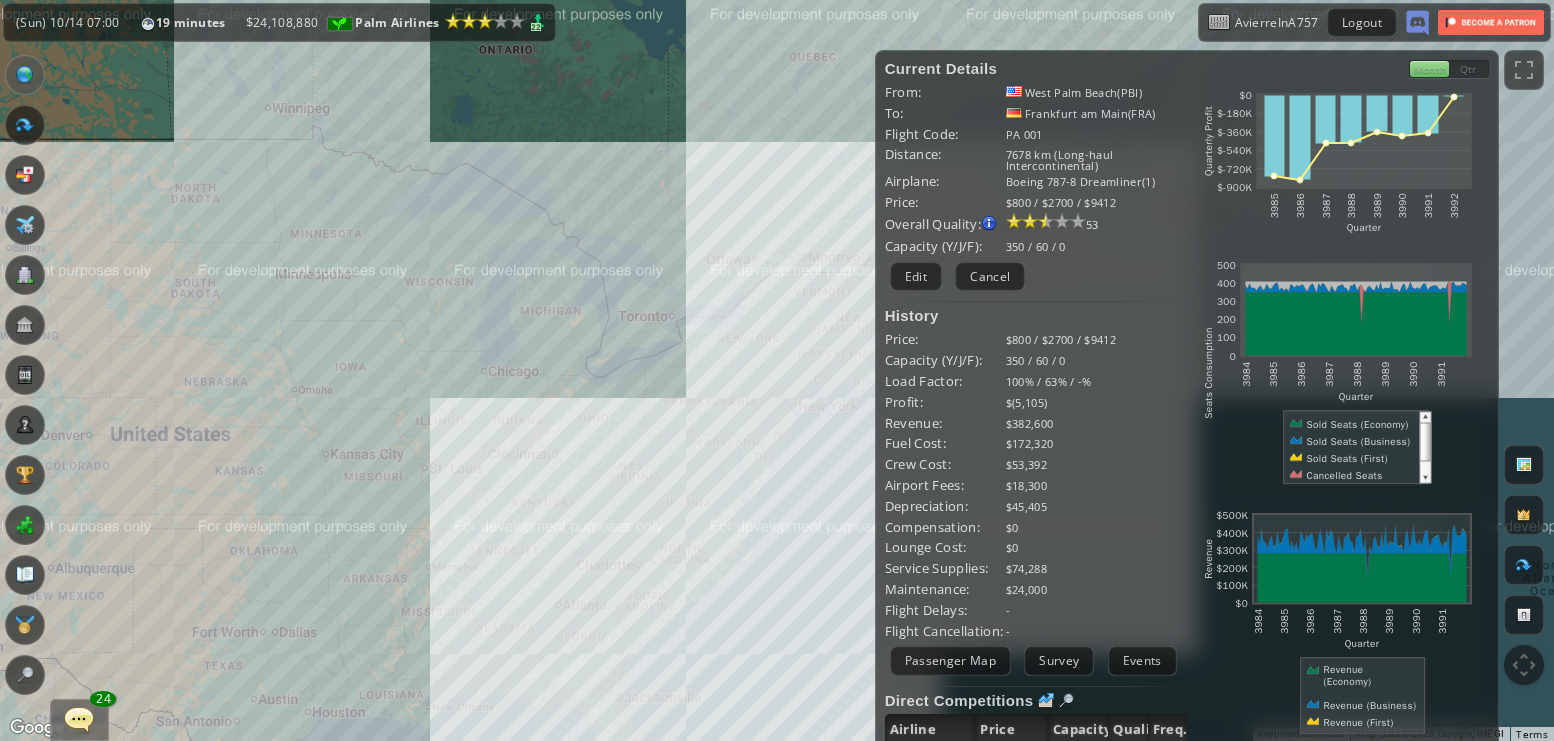 drag, startPoint x: 595, startPoint y: 396, endPoint x: 520, endPoint y: 404, distance: 75.42546 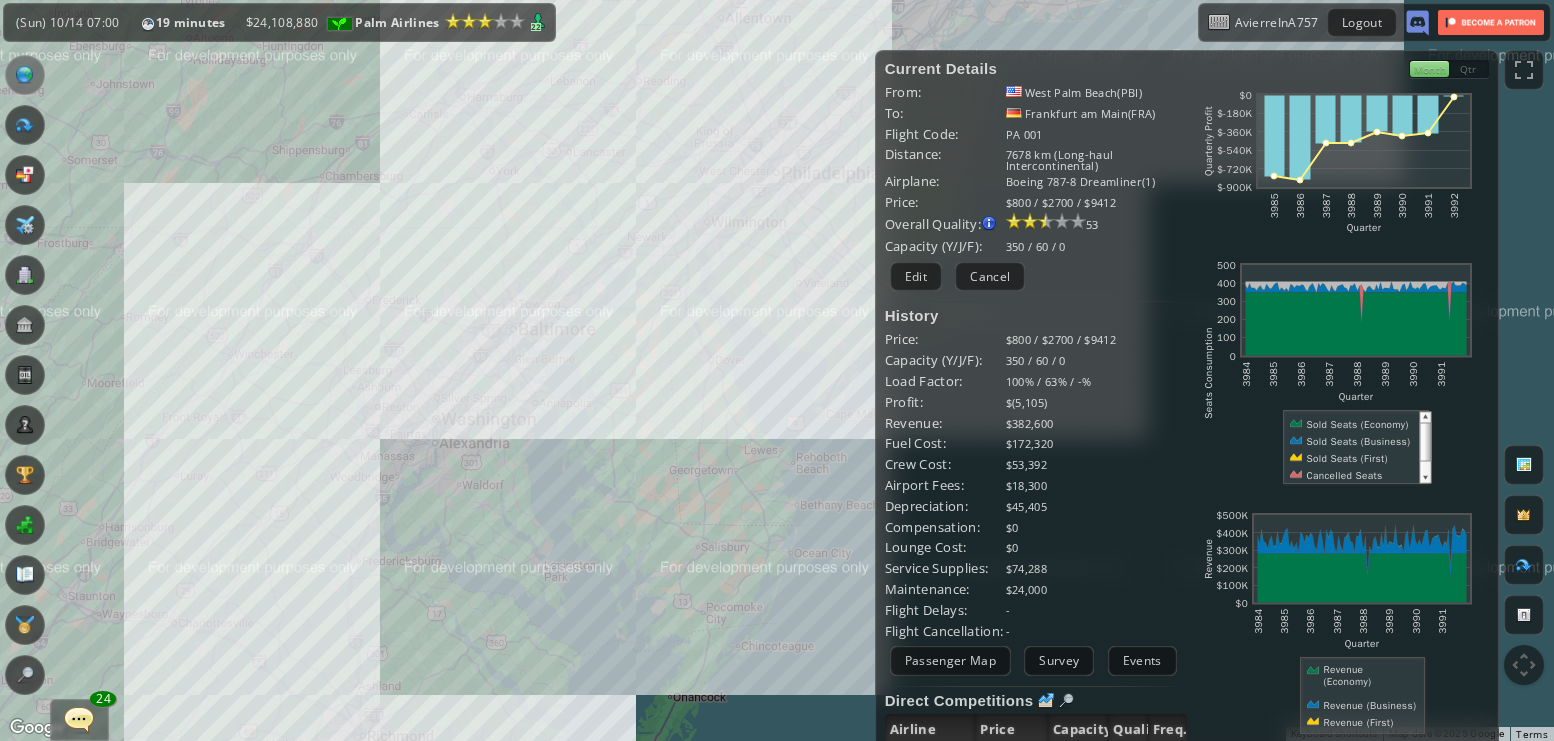 click on "To navigate, press the arrow keys." at bounding box center (777, 370) 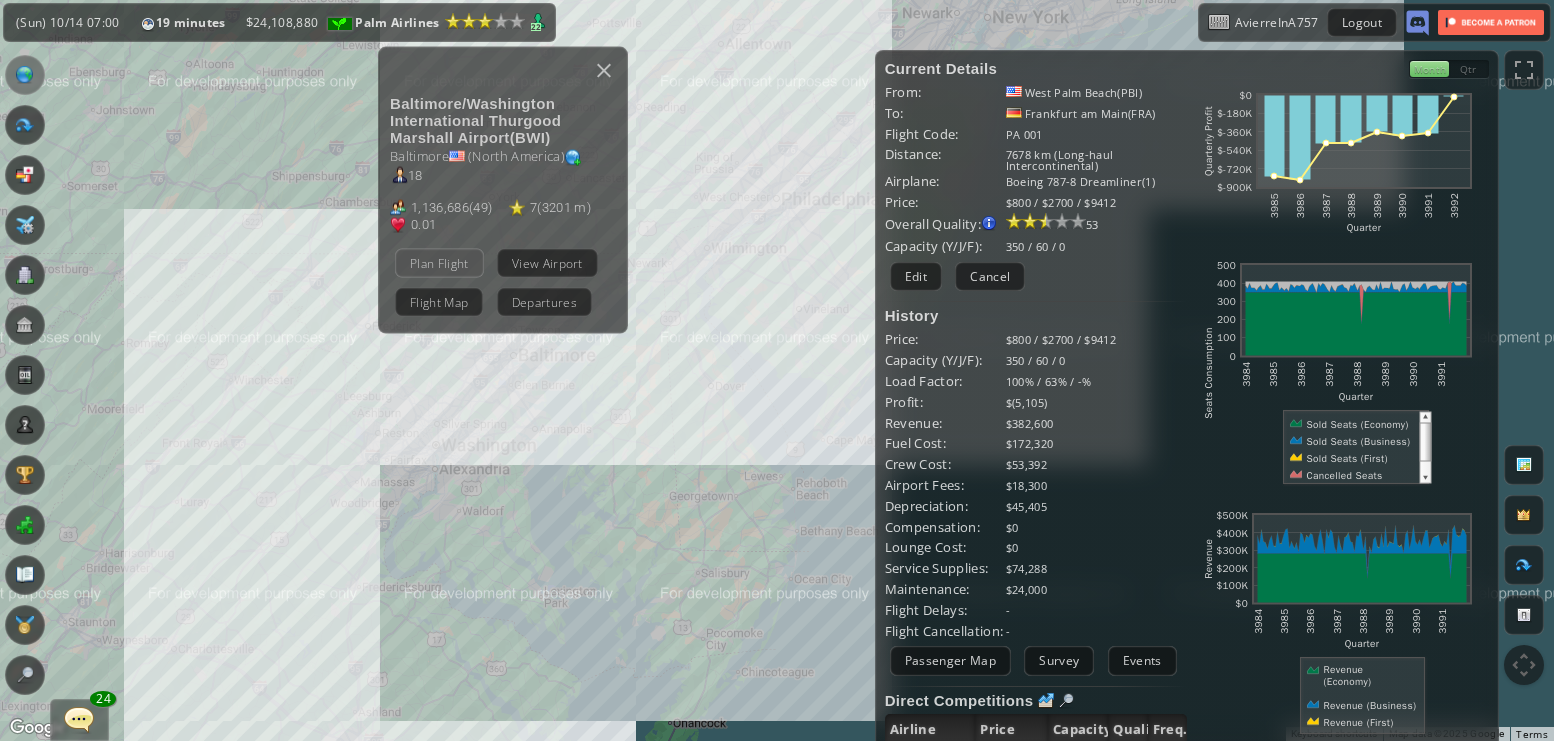 click on "Plan Flight" at bounding box center [439, 262] 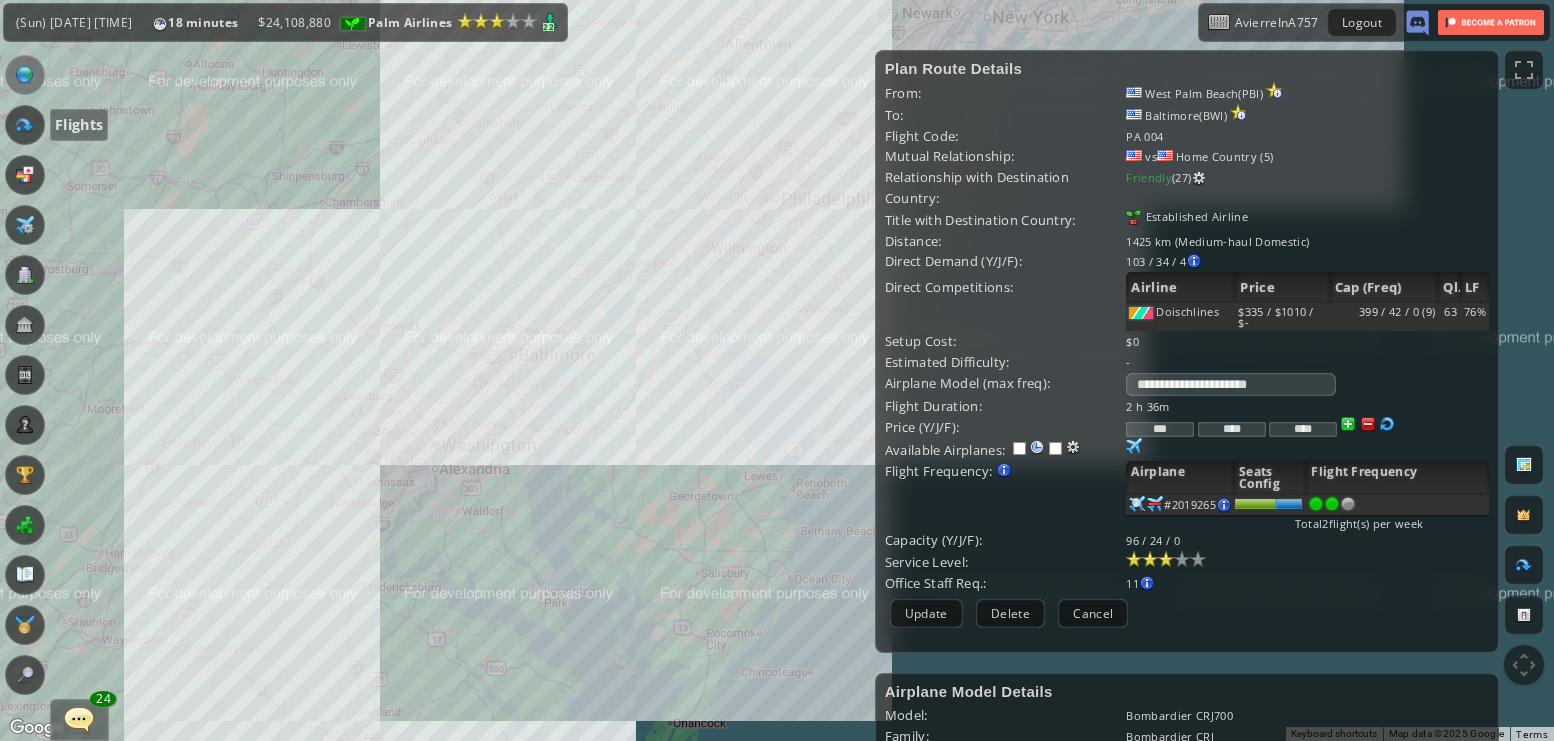 click at bounding box center [25, 125] 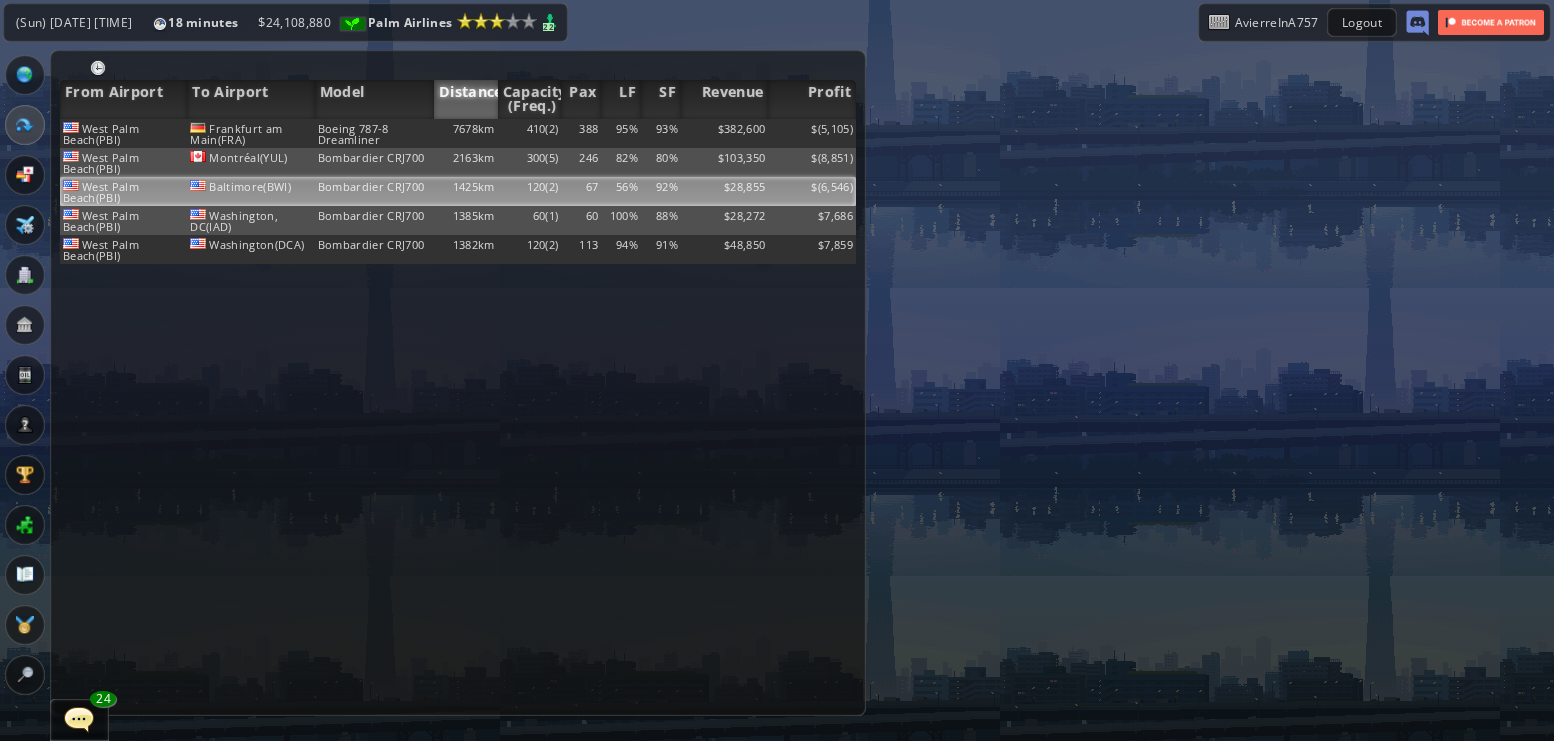 click on "Baltimore(BWI)" at bounding box center [250, 133] 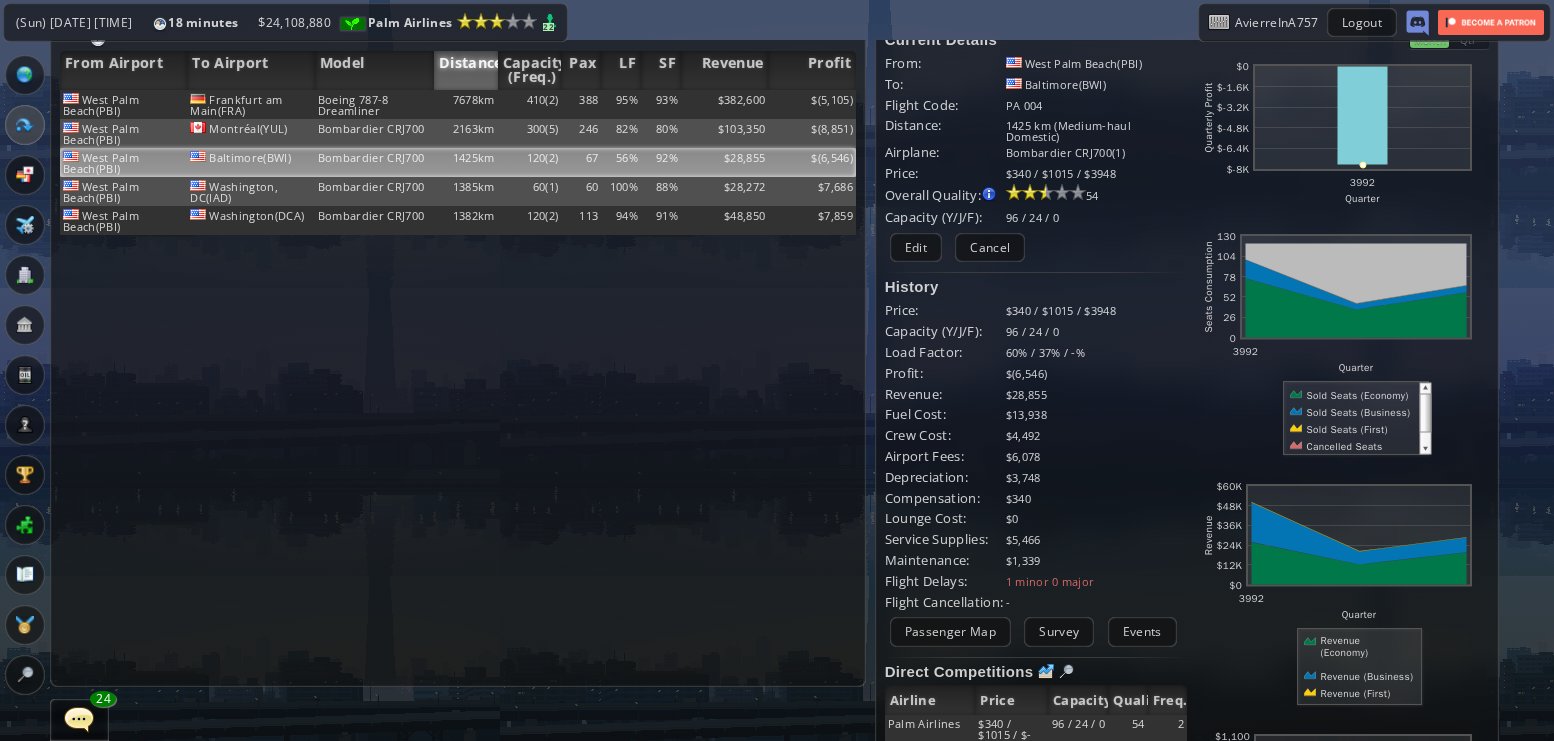 scroll, scrollTop: 30, scrollLeft: 0, axis: vertical 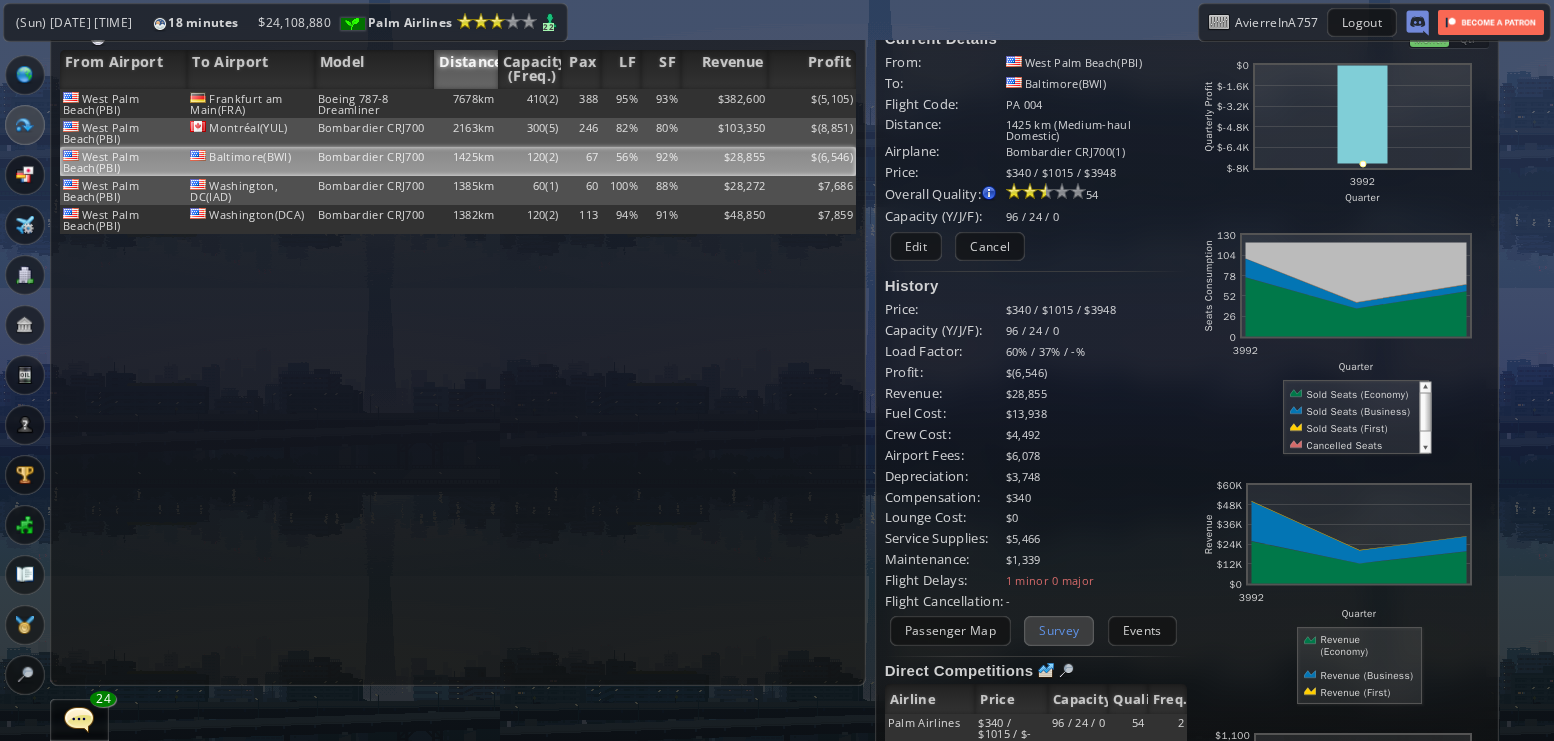 click on "Survey" at bounding box center (1059, 630) 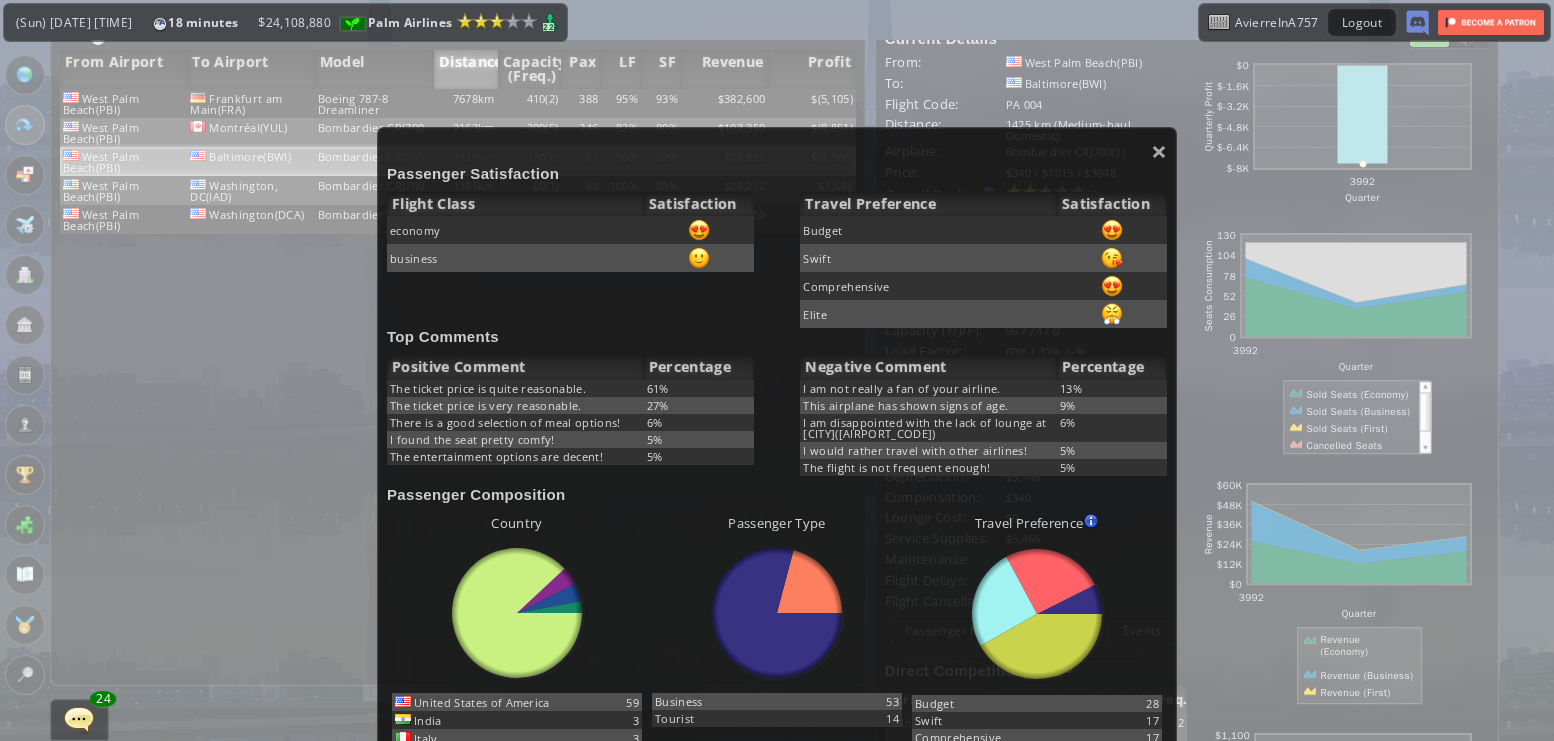 scroll, scrollTop: 106, scrollLeft: 0, axis: vertical 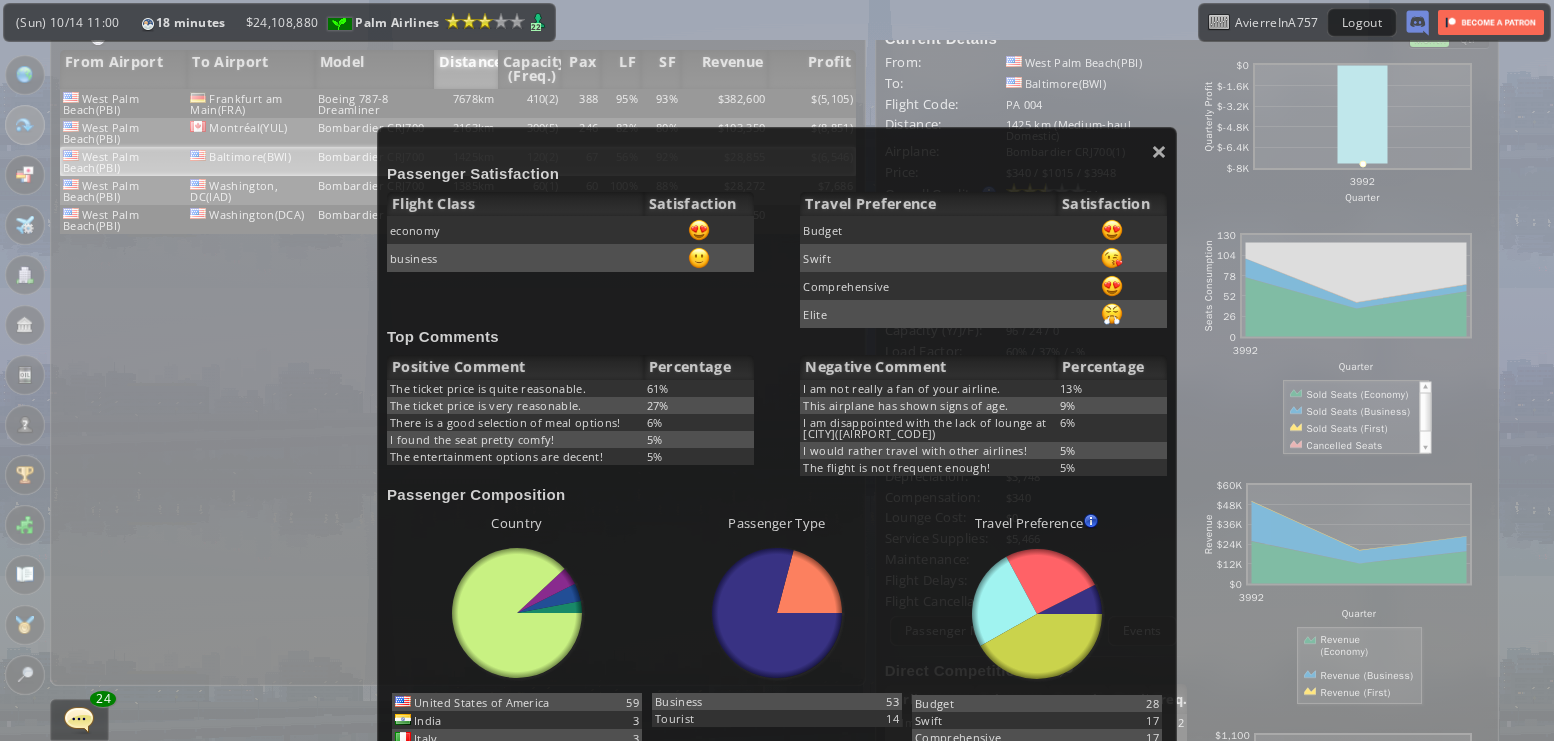 click on "×
Passenger Satisfaction
Flight Class
Satisfaction
economy business
Travel Preference
Satisfaction
Budget Swift Comprehensive Elite
Top Comments
Positive Comment
Percentage
The ticket price is quite reasonable. [PERCENTAGE]% The ticket price is very reasonable. [PERCENTAGE]% There is a good selection of meal options! [PERCENTAGE]% I found the seat pretty comfy! [PERCENTAGE]% The entertainment options are decent! [PERCENTAGE]%
Negative Comment
Percentage
I am not really a fan of your airline. [PERCENTAGE]% This airplane has shown signs of age. [PERCENTAGE]% I am disappointed with the lack of lounge at [CITY]([AIRPORT_CODE]) [PERCENTAGE]% I would rather travel with other airlines! [PERCENTAGE]% The flight is not frequent enough! [PERCENTAGE]%
Passenger Composition
Country
abcdefhiklmnopqrstuvwxyz Loading chart. Please wait.
[NUMBER]" at bounding box center [777, 581] 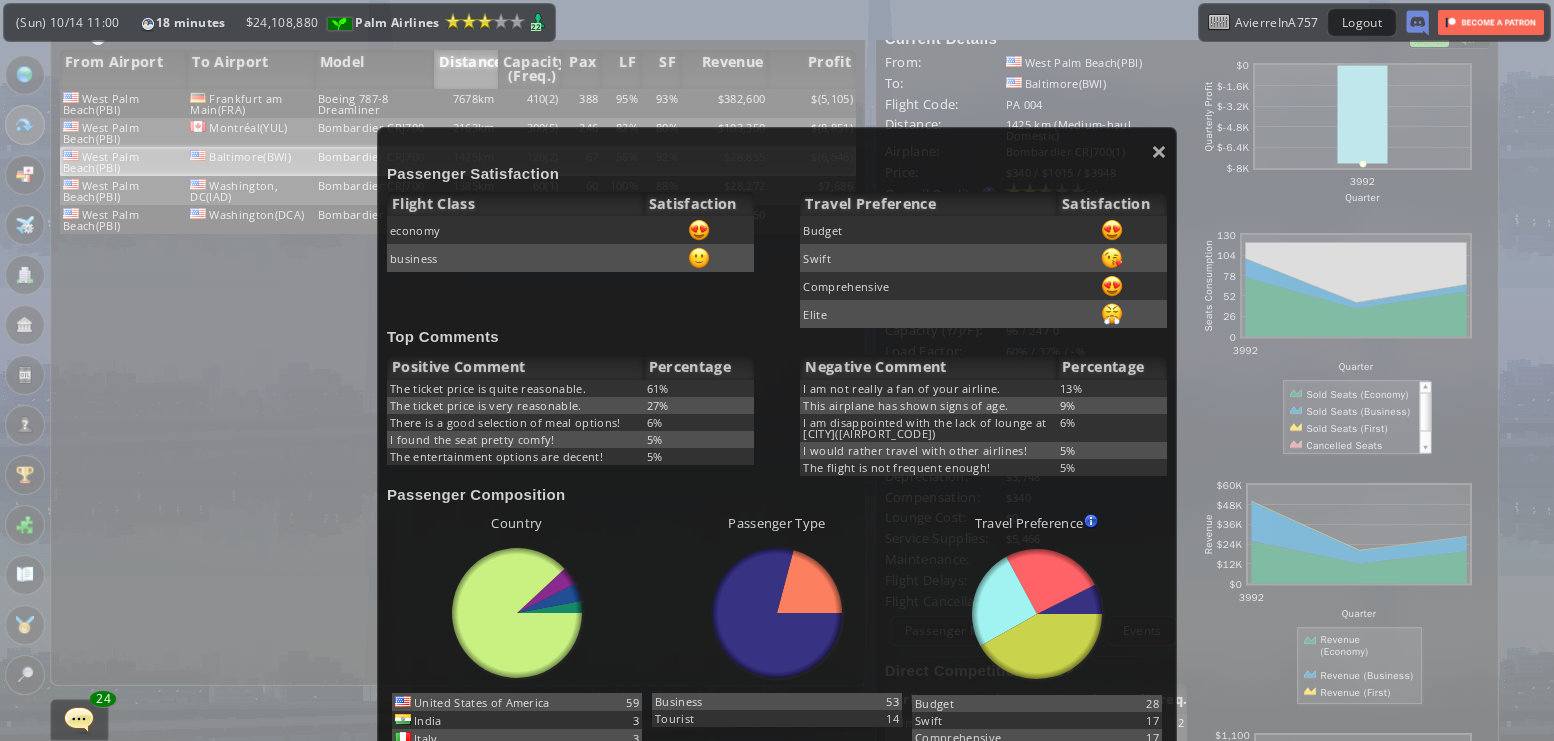 click on "×
Passenger Satisfaction
Flight Class
Satisfaction
economy business
Travel Preference
Satisfaction
Budget Swift Comprehensive Elite
Top Comments
Positive Comment
Percentage
The ticket price is quite reasonable. [PERCENTAGE]% The ticket price is very reasonable. [PERCENTAGE]% There is a good selection of meal options! [PERCENTAGE]% I found the seat pretty comfy! [PERCENTAGE]% The entertainment options are decent! [PERCENTAGE]%
Negative Comment
Percentage
I am not really a fan of your airline. [PERCENTAGE]% This airplane has shown signs of age. [PERCENTAGE]% I am disappointed with the lack of lounge at [CITY]([AIRPORT_CODE]) [PERCENTAGE]% I would rather travel with other airlines! [PERCENTAGE]% The flight is not frequent enough! [PERCENTAGE]%
Passenger Composition
Country
abcdefhiklmnopqrstuvwxyz Loading chart. Please wait.
[NUMBER]" at bounding box center [777, 581] 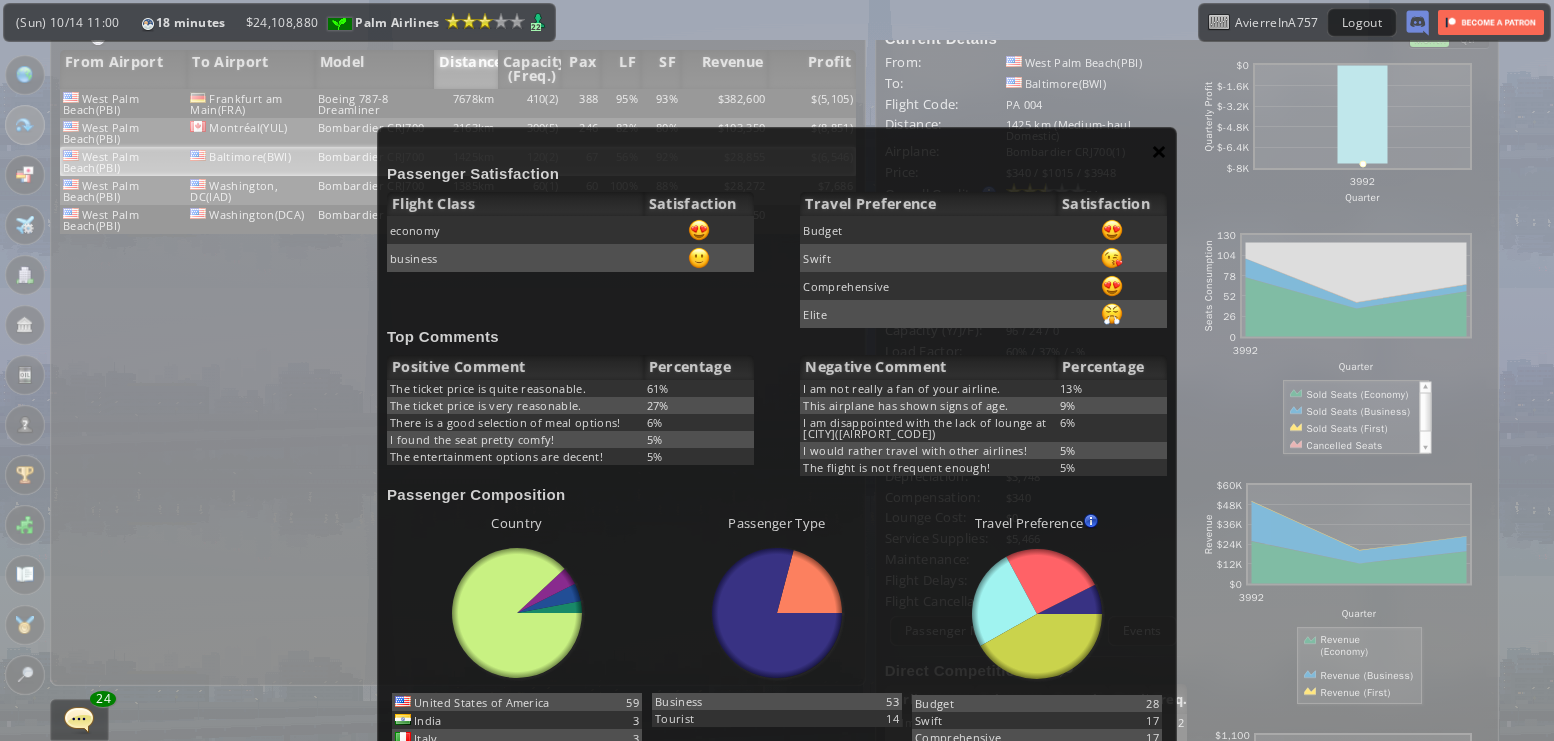 click on "×" at bounding box center [1159, 151] 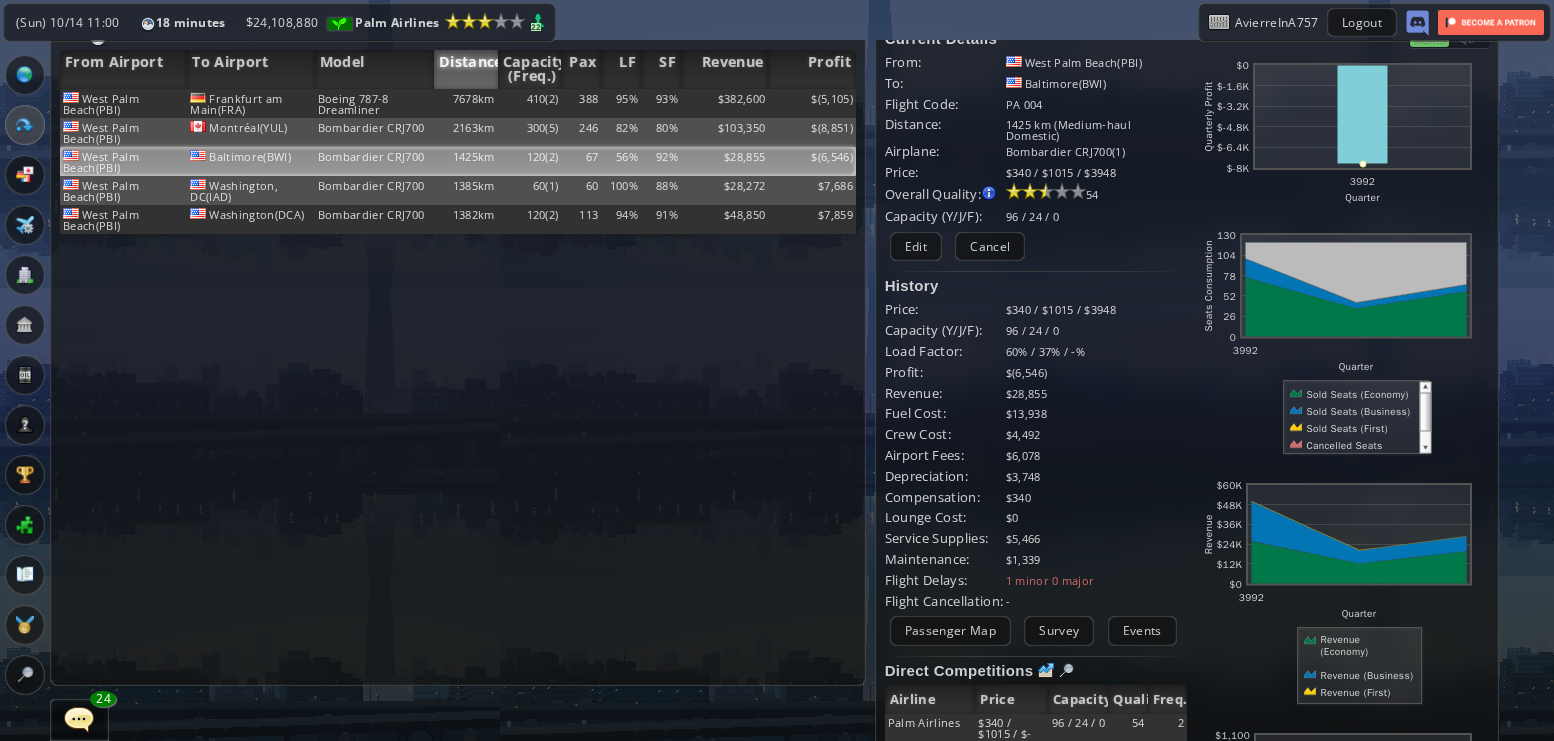 scroll, scrollTop: 0, scrollLeft: 0, axis: both 